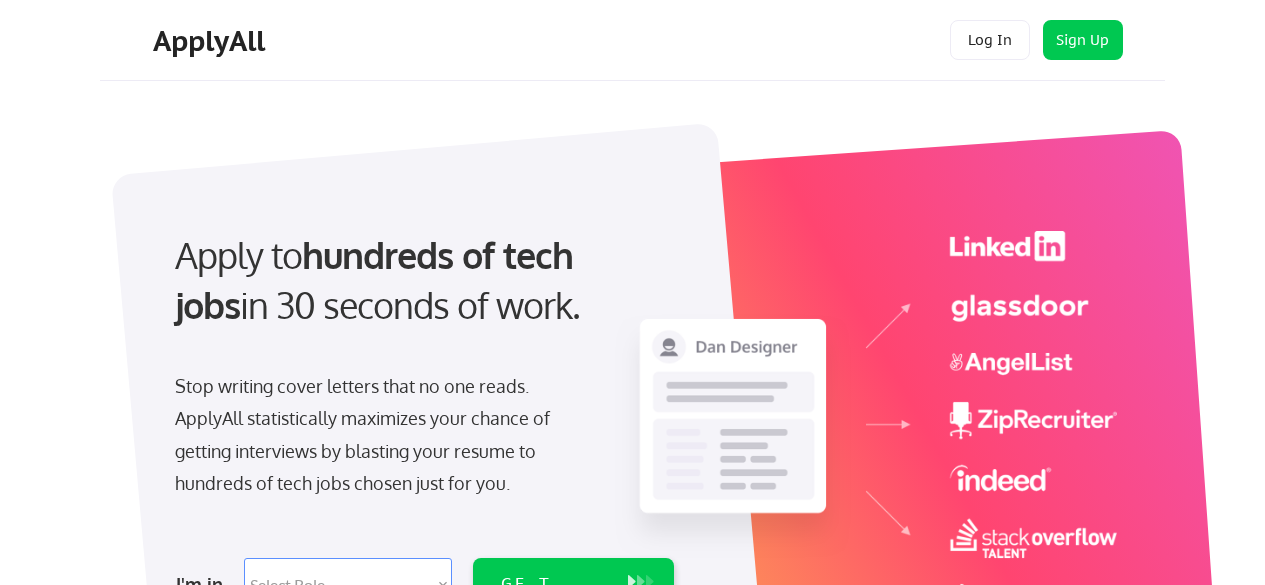 scroll, scrollTop: 0, scrollLeft: 0, axis: both 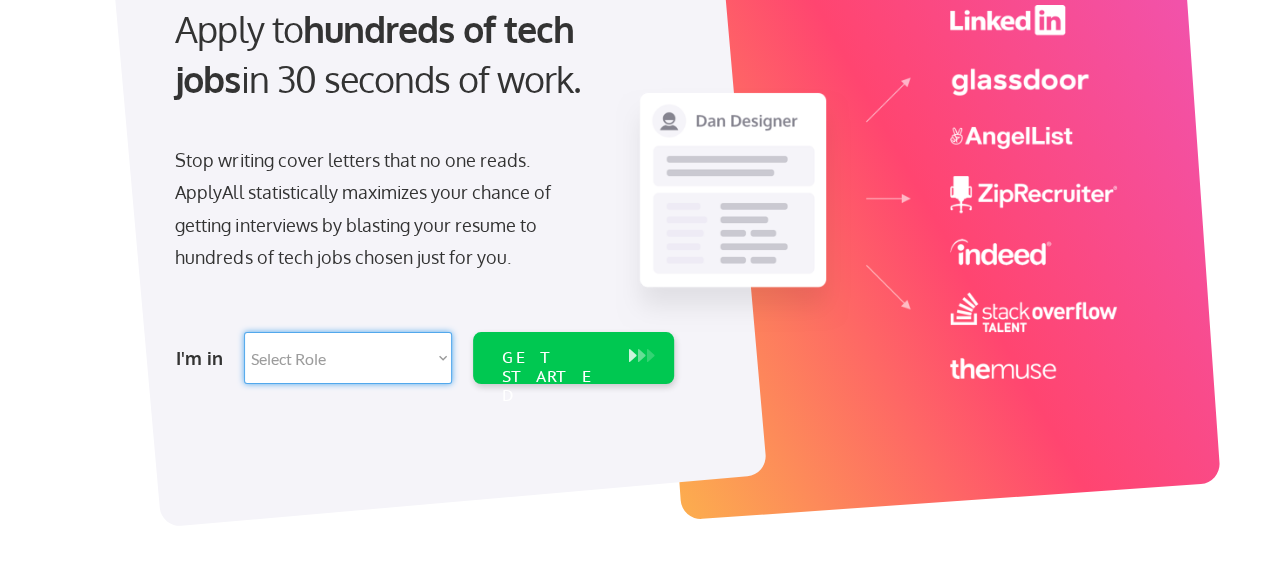 click on "Select Role Software Engineering Product Management Customer Success Sales UI/UX/Product Design Technical Project/Program Mgmt Marketing & Growth Data HR/Recruiting IT/Cybersecurity Tech Finance/Ops/Strategy Customer Support" at bounding box center [348, 358] 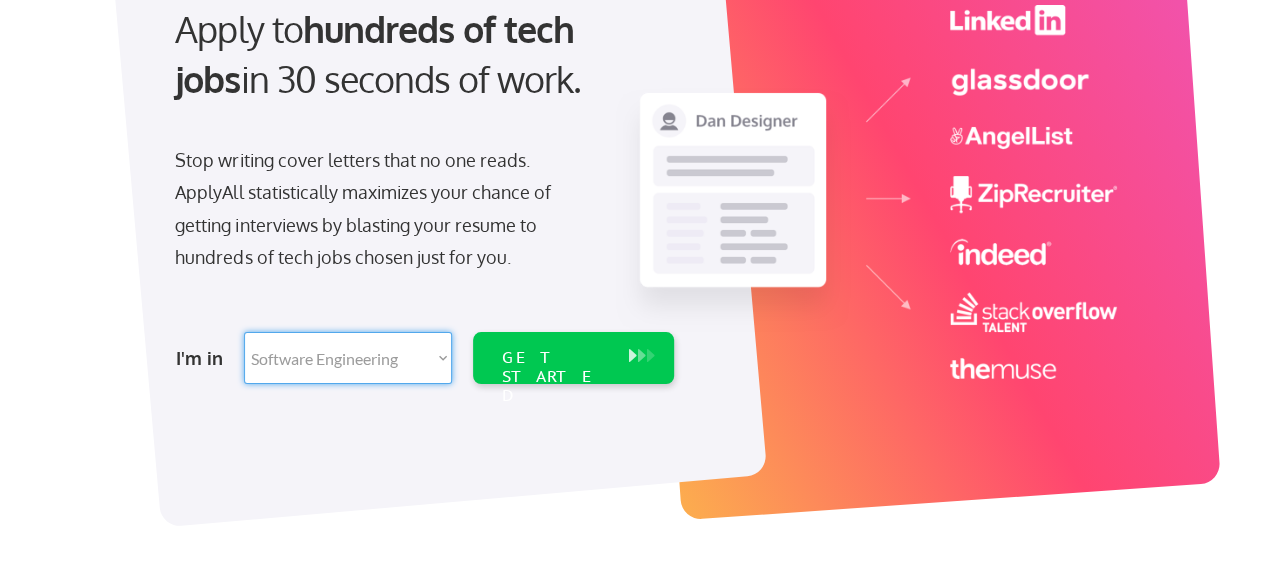click on "Select Role Software Engineering Product Management Customer Success Sales UI/UX/Product Design Technical Project/Program Mgmt Marketing & Growth Data HR/Recruiting IT/Cybersecurity Tech Finance/Ops/Strategy Customer Support" at bounding box center (348, 358) 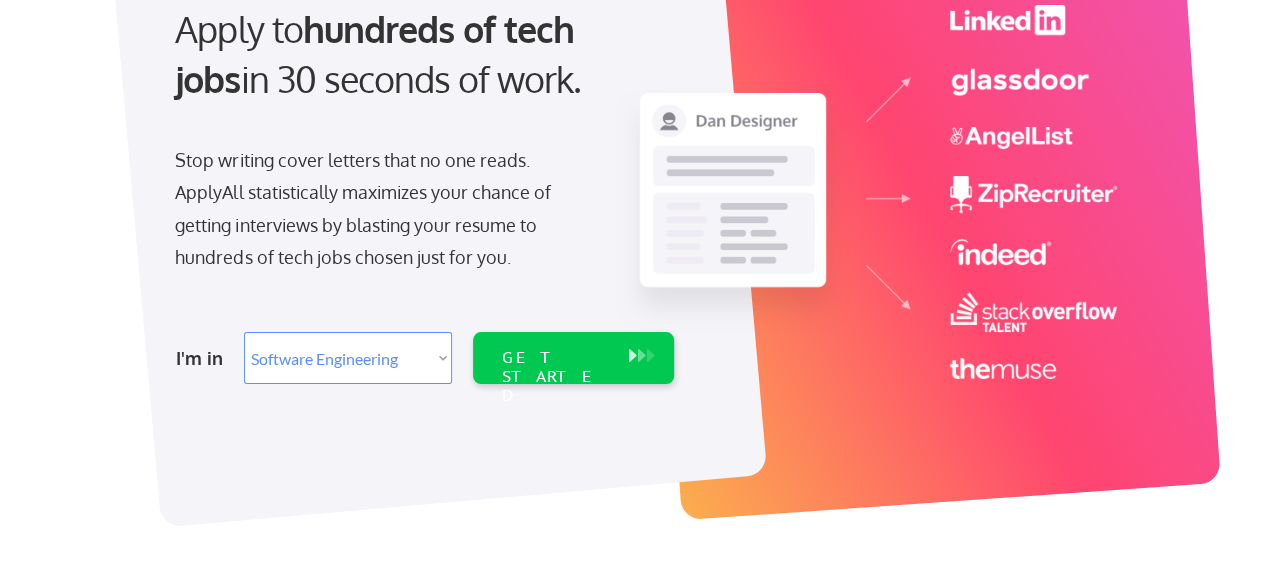 select on ""engineering"" 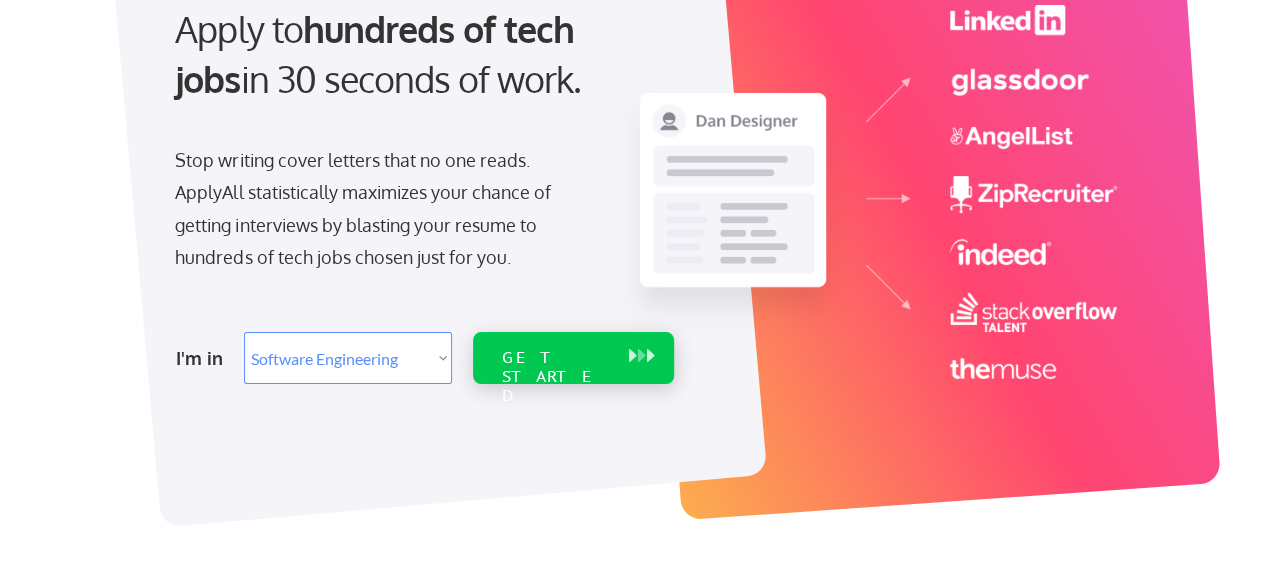 click at bounding box center (650, 356) 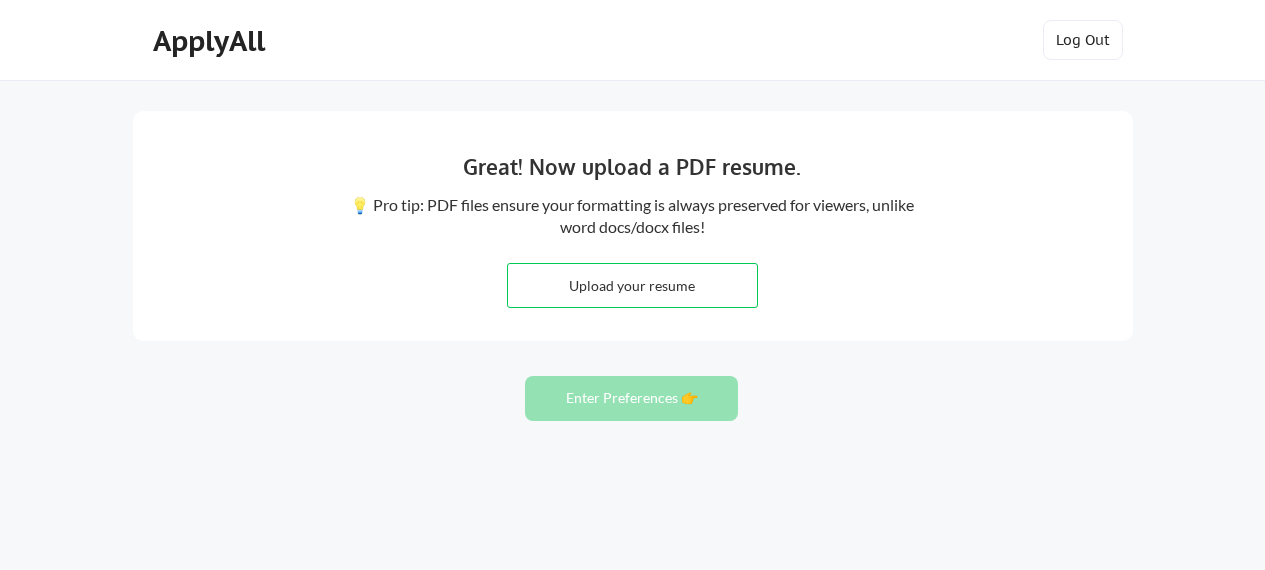scroll, scrollTop: 0, scrollLeft: 0, axis: both 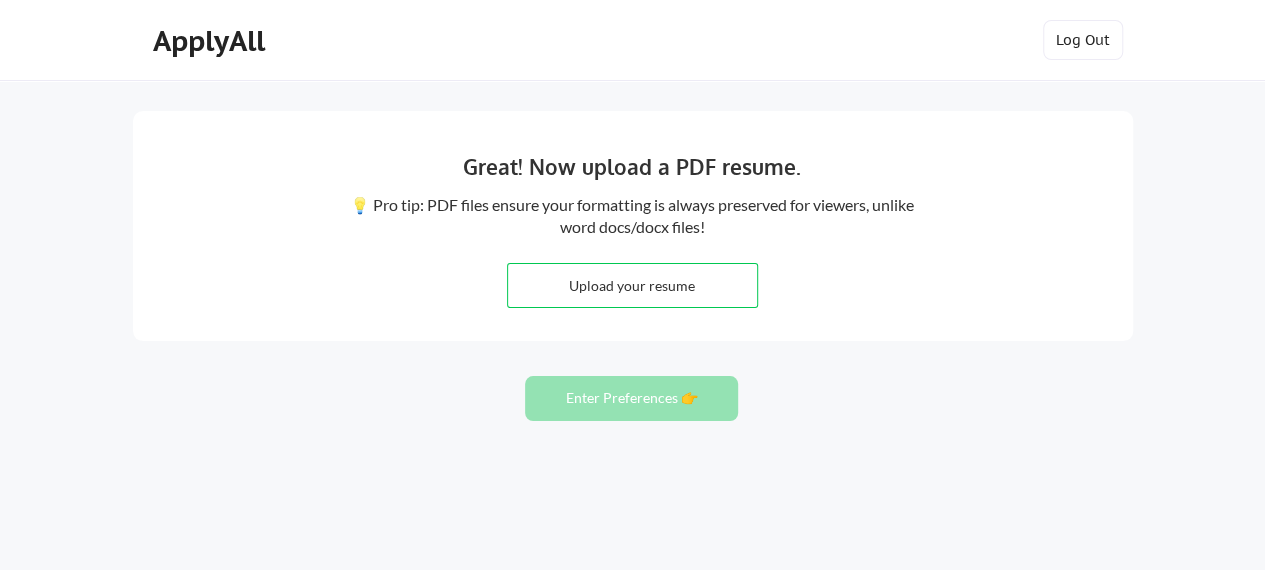 click at bounding box center [632, 285] 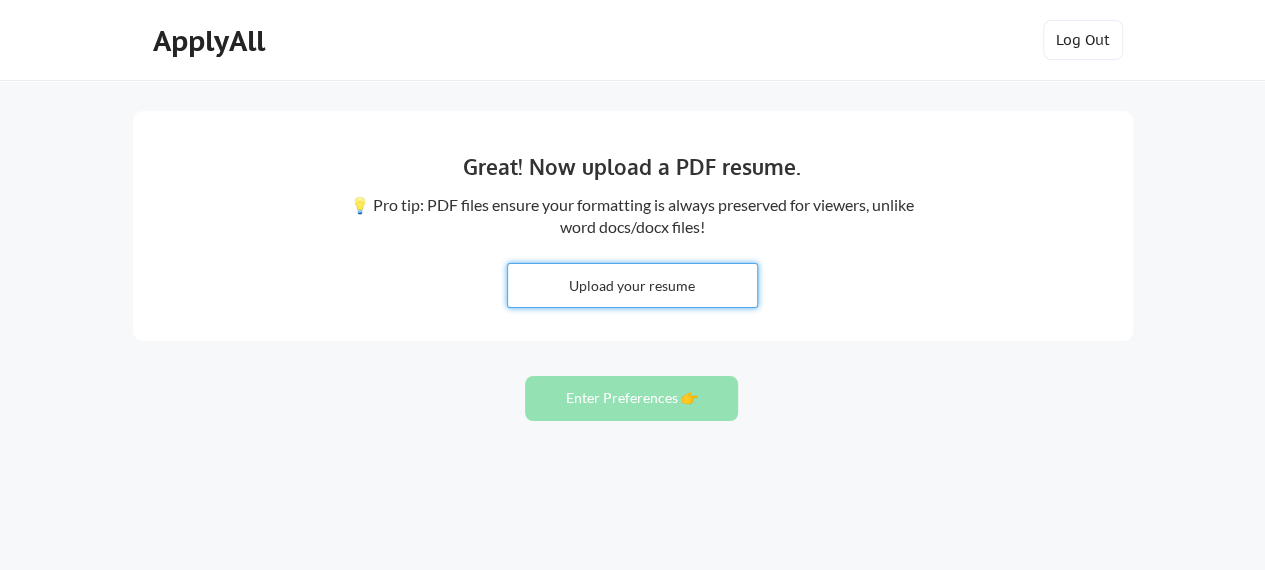 type on "C:\fakepath\Goutham Peddiraju.pdf" 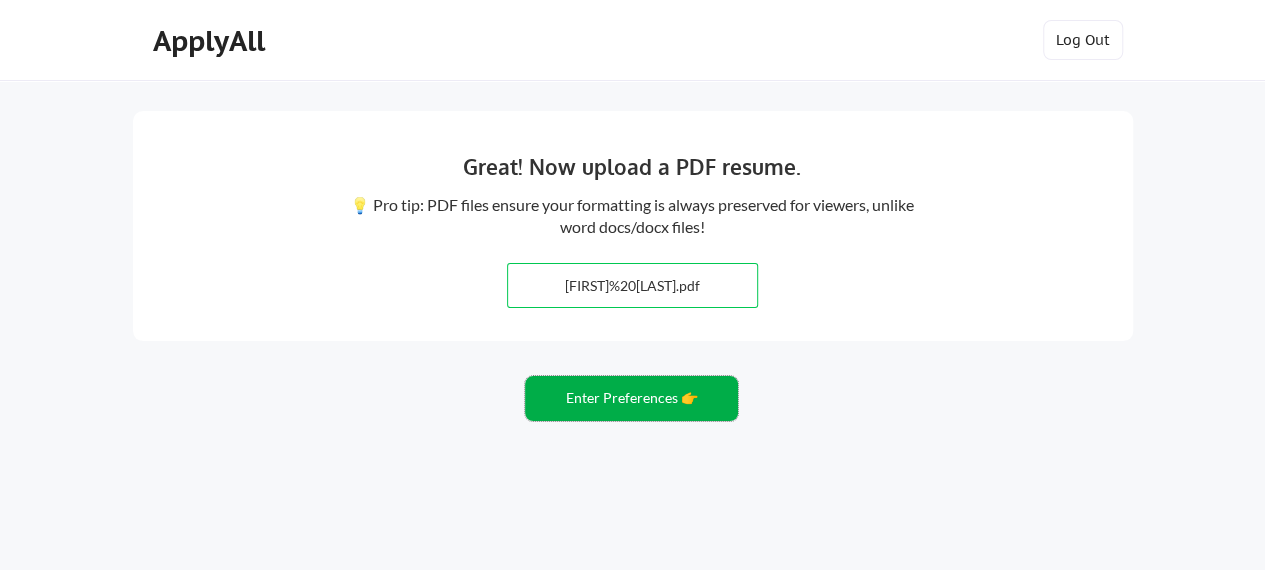 click on "Enter Preferences  👉" at bounding box center [631, 398] 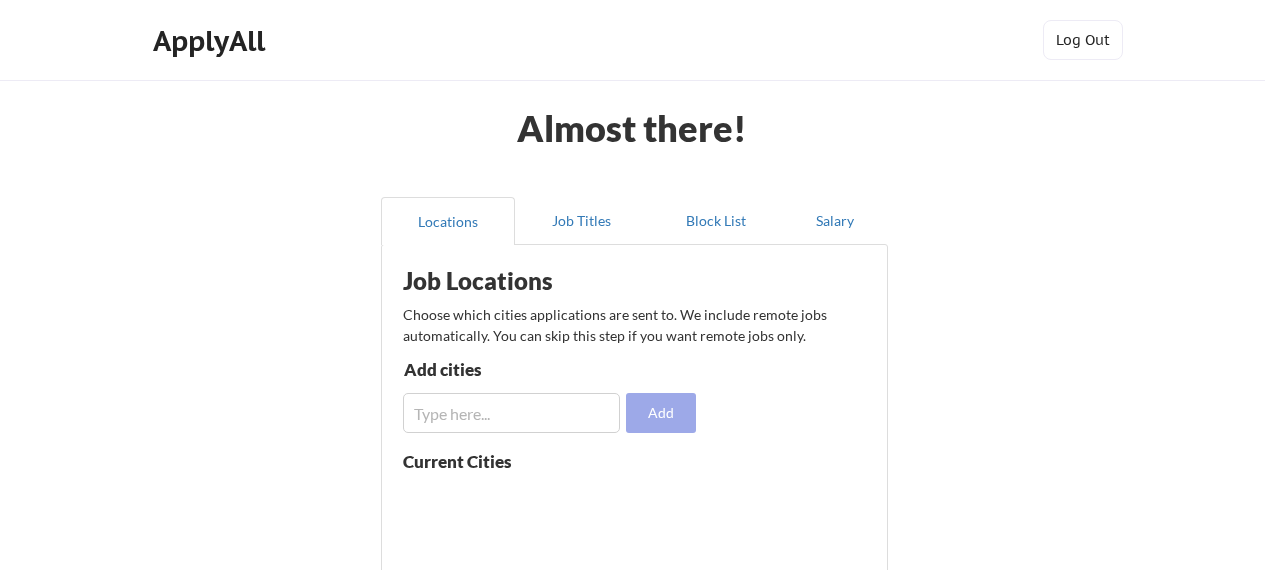 scroll, scrollTop: 0, scrollLeft: 0, axis: both 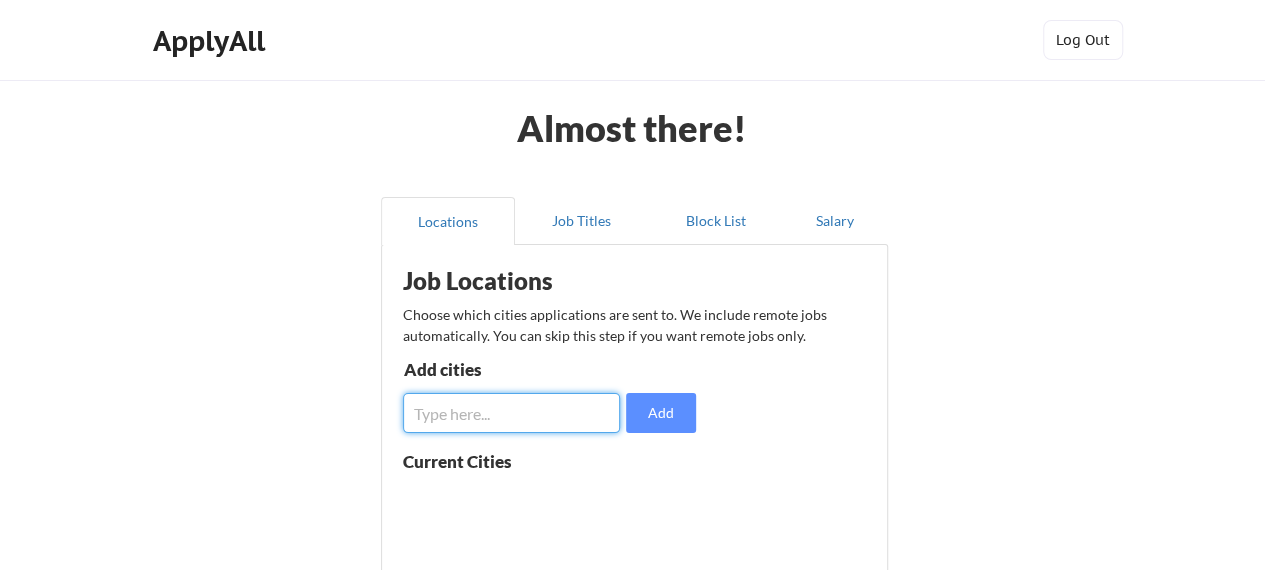 click at bounding box center [512, 413] 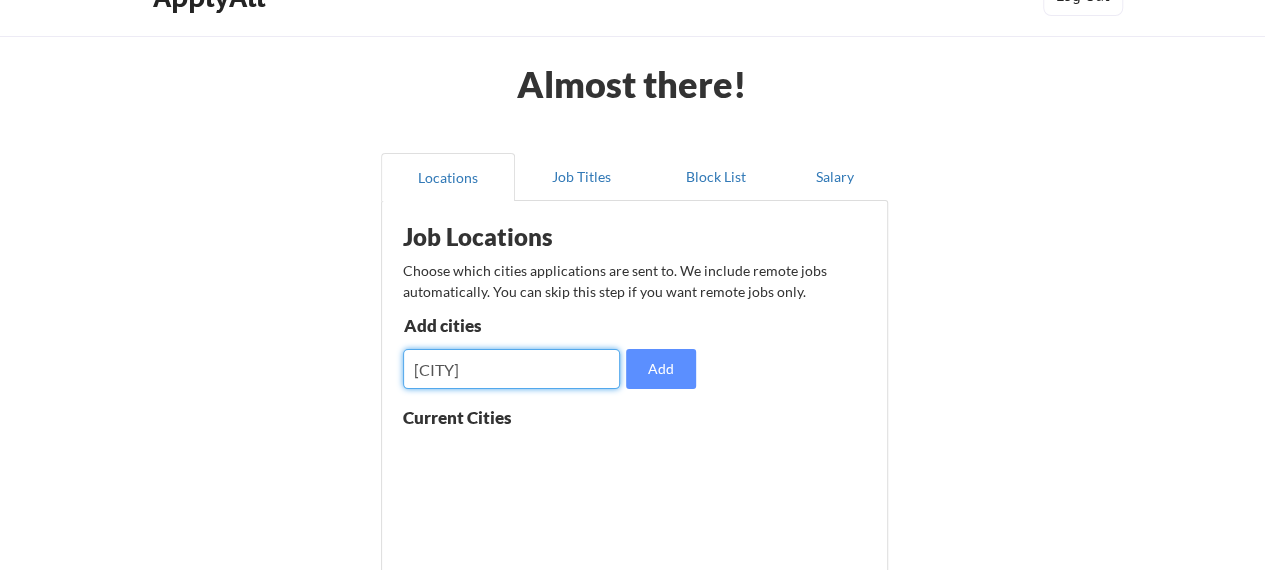 scroll, scrollTop: 37, scrollLeft: 0, axis: vertical 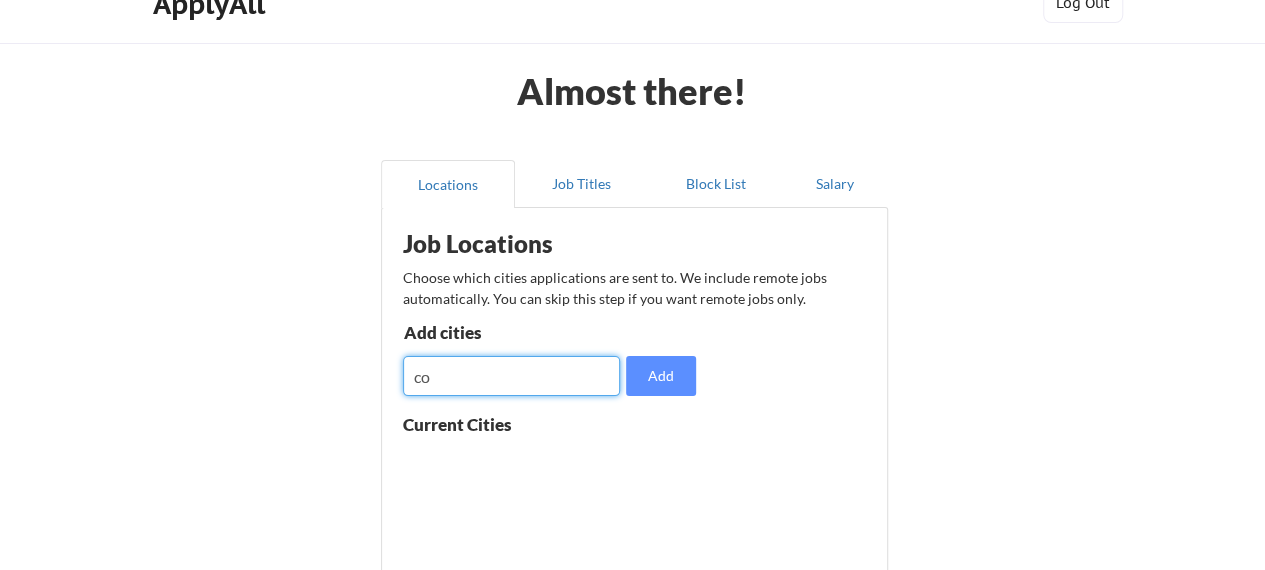type on "c" 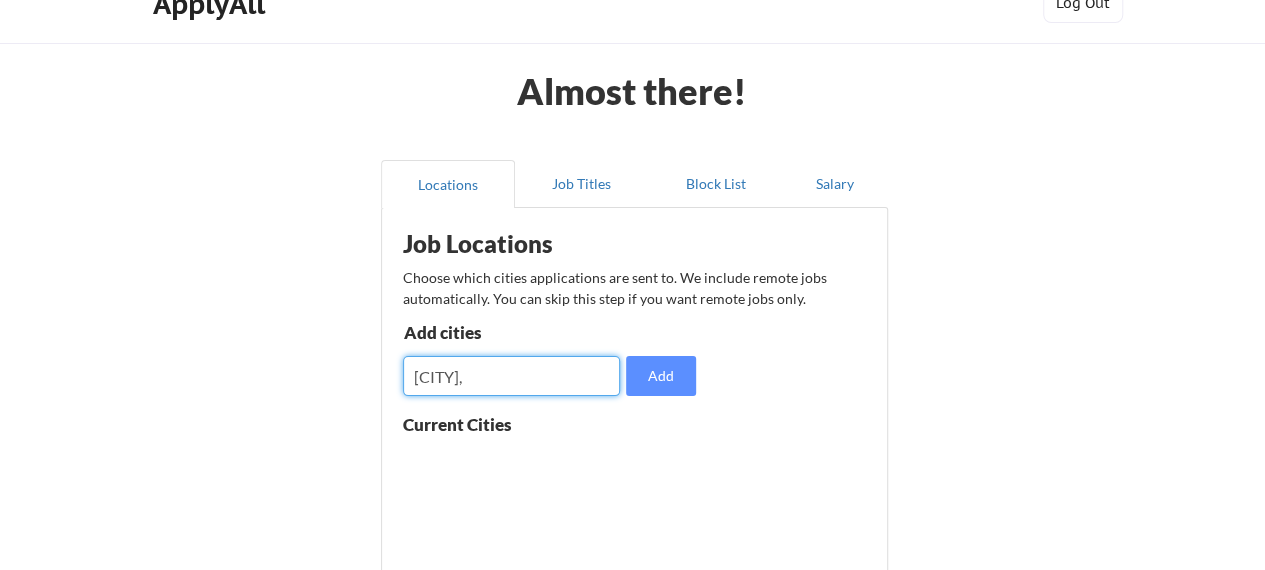 click at bounding box center [512, 376] 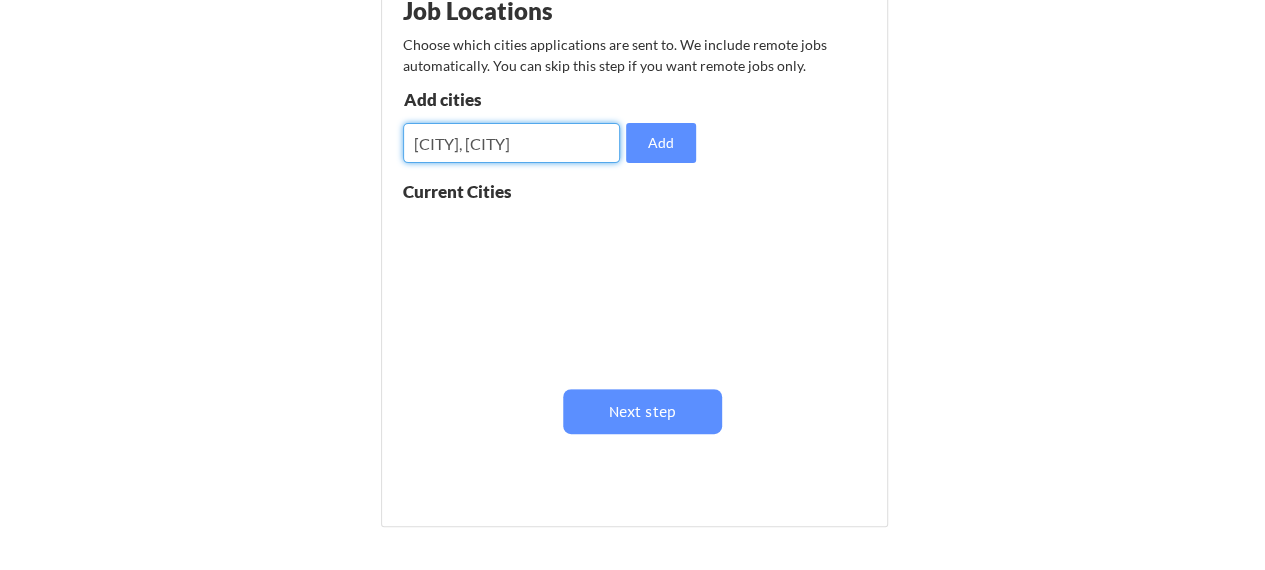 scroll, scrollTop: 271, scrollLeft: 0, axis: vertical 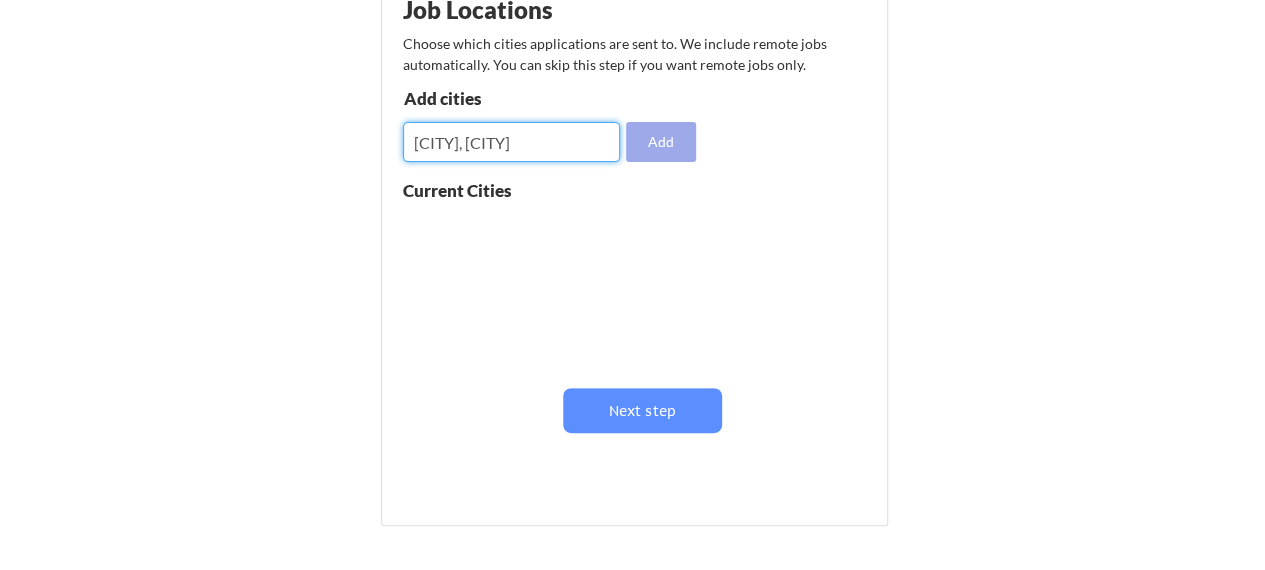 type on "hyderabad, coimbatore" 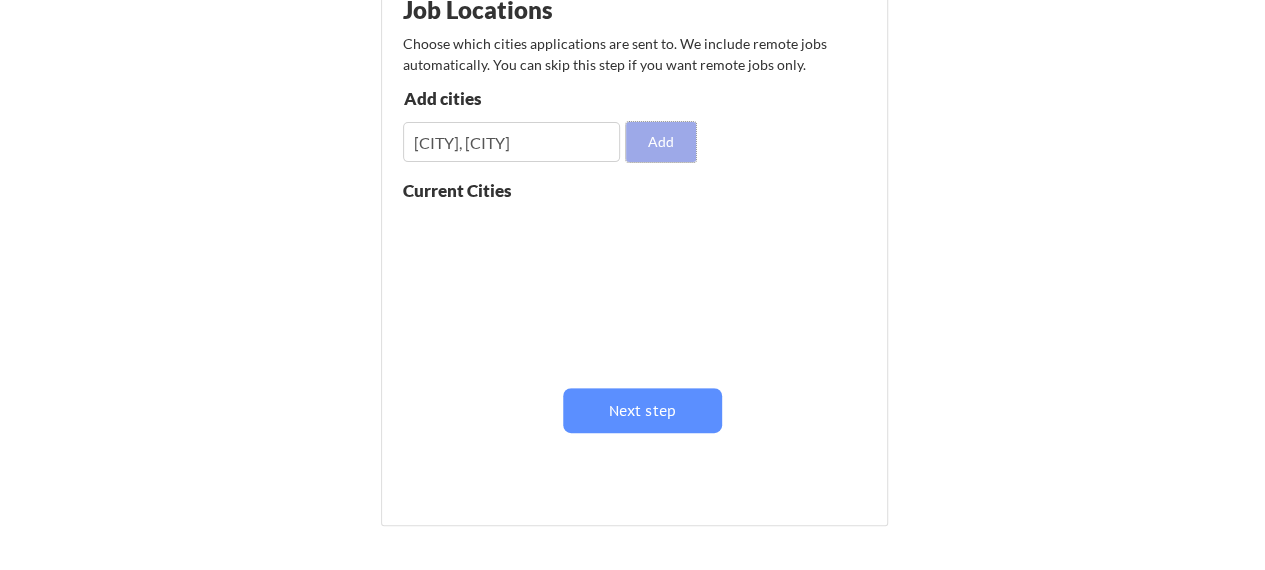 click on "Add" at bounding box center (661, 142) 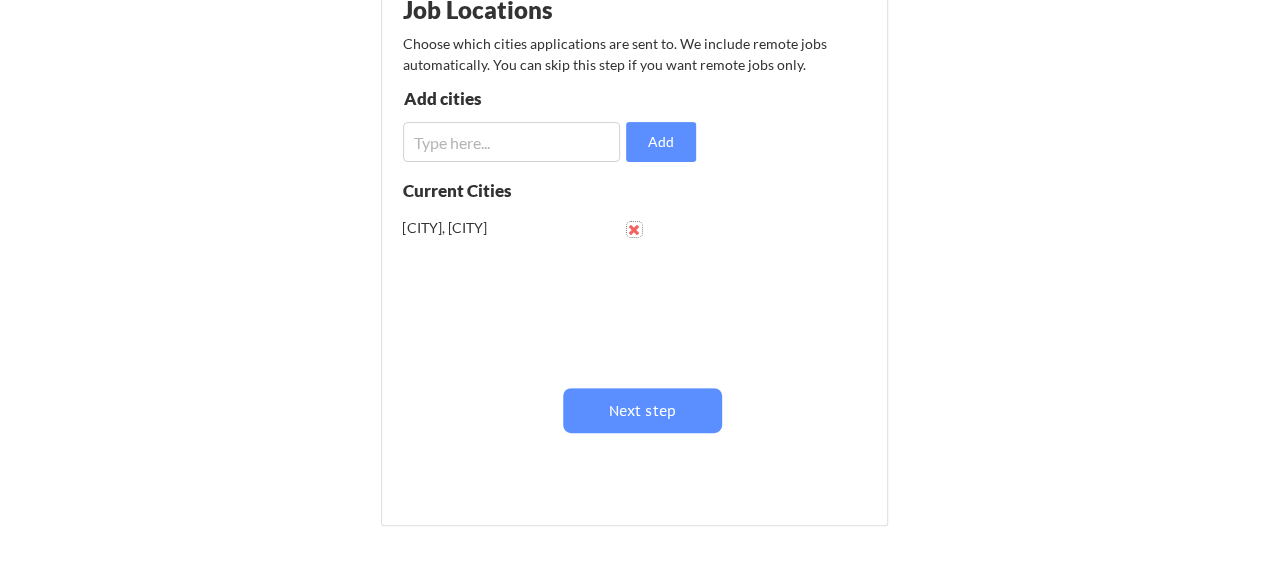 click at bounding box center [634, 229] 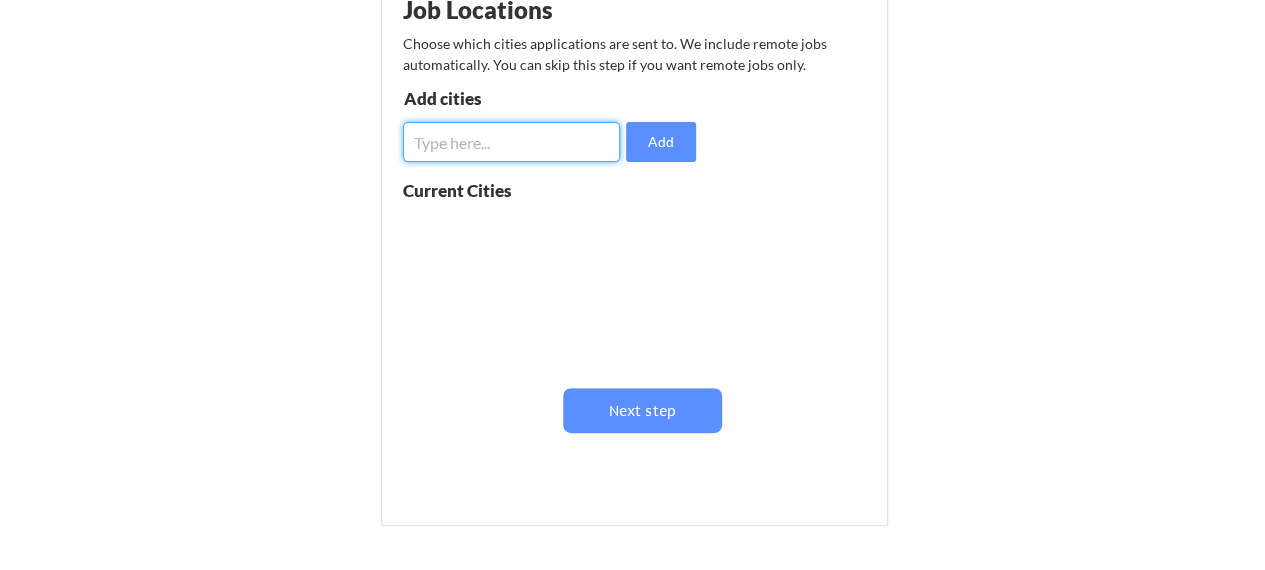 click at bounding box center (512, 142) 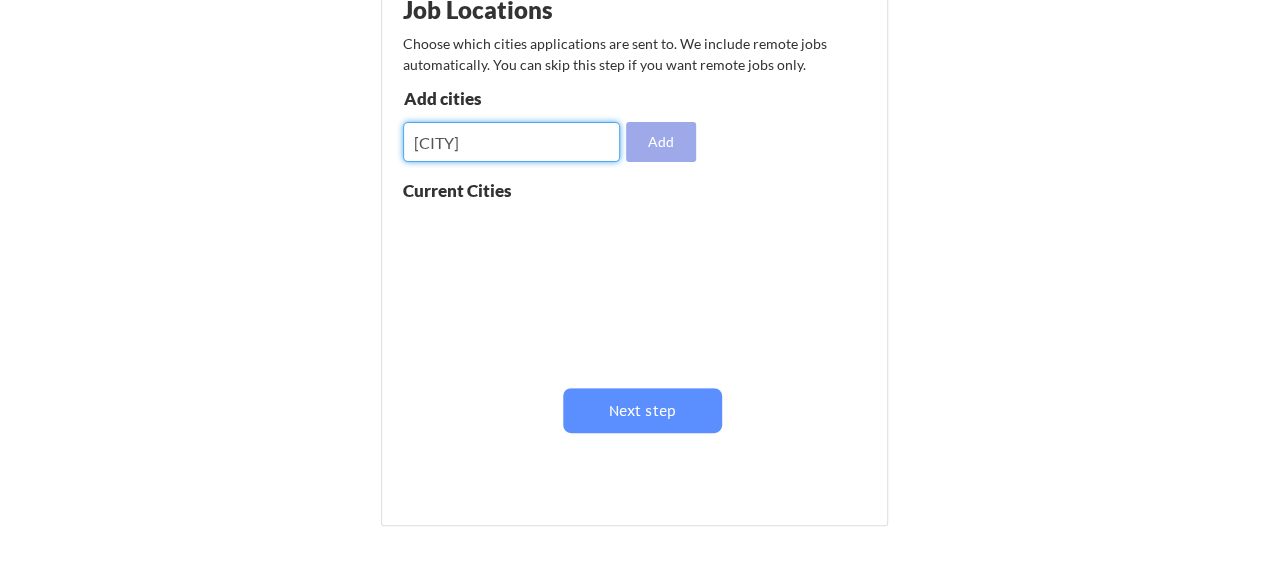 type on "coimbatore" 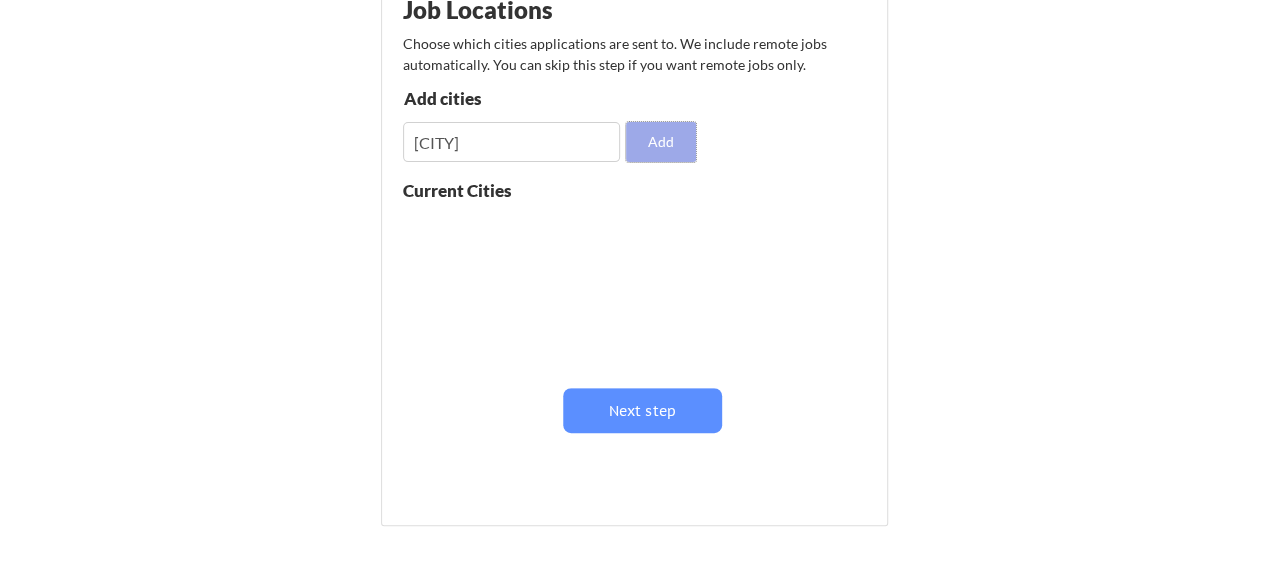 click on "Add" at bounding box center [661, 142] 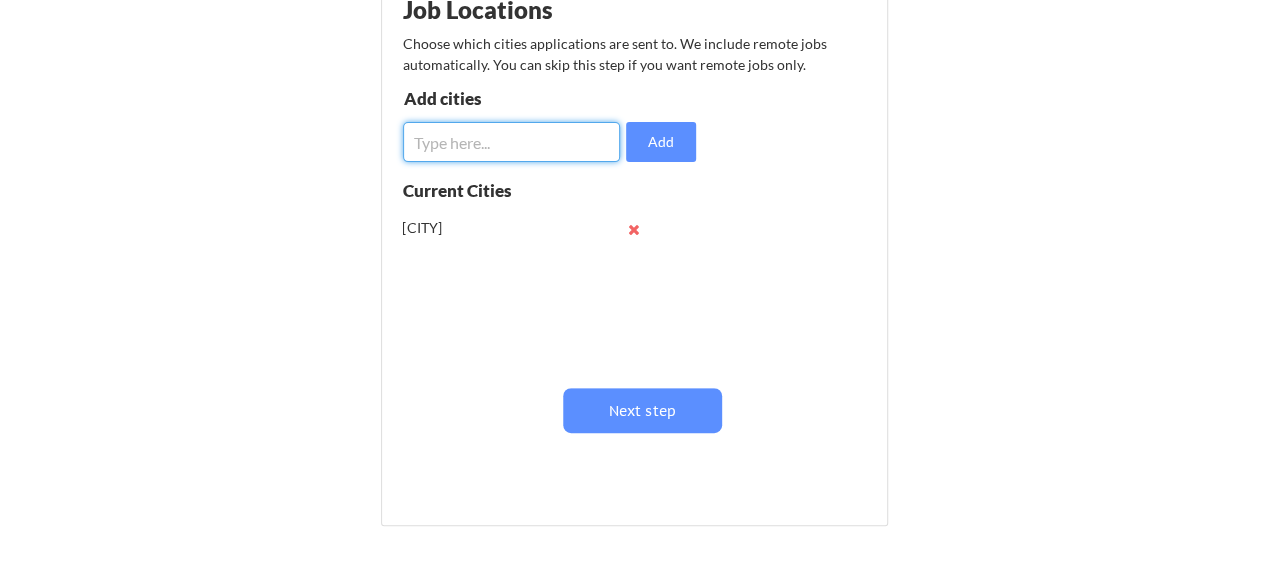 click at bounding box center [512, 142] 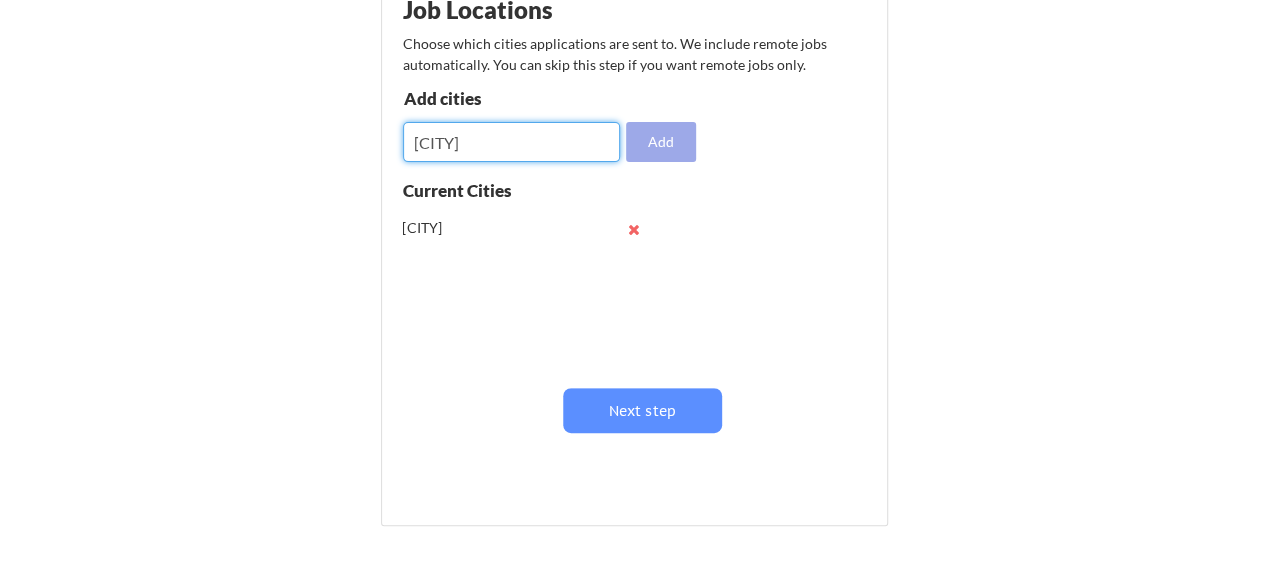 type on "hyderabad" 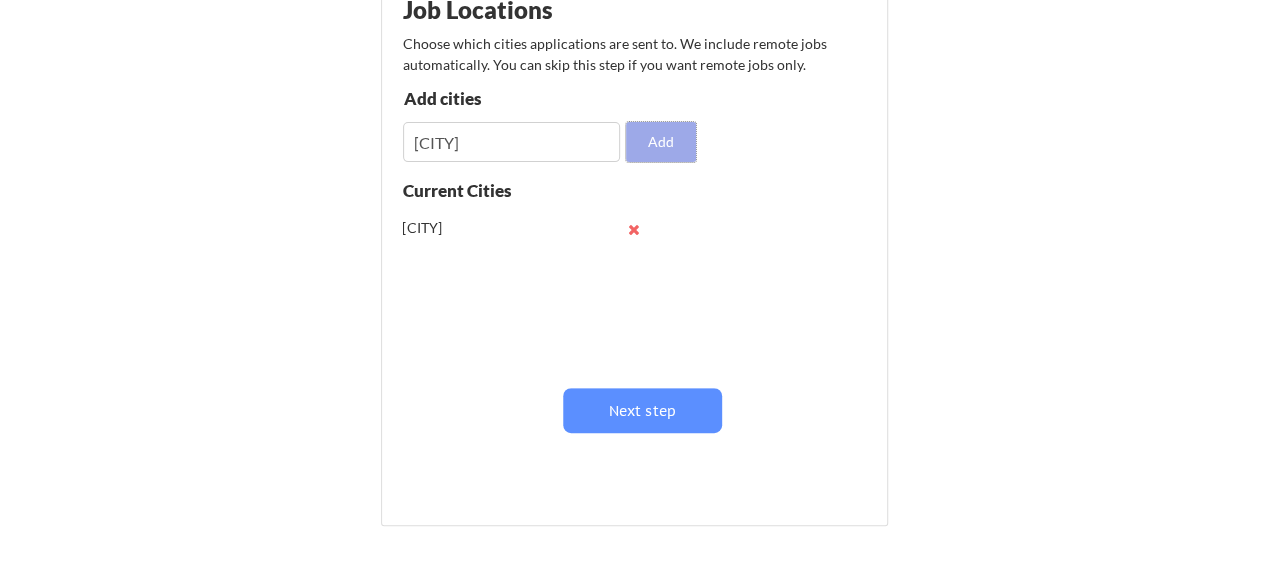 click on "Add" at bounding box center (661, 142) 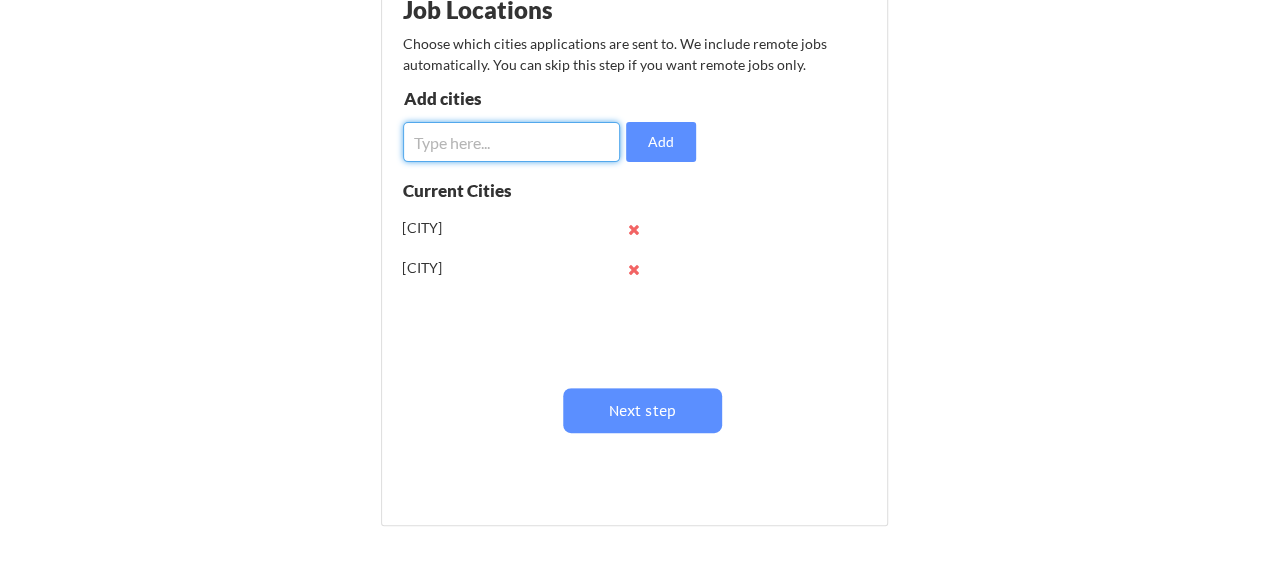 click at bounding box center [512, 142] 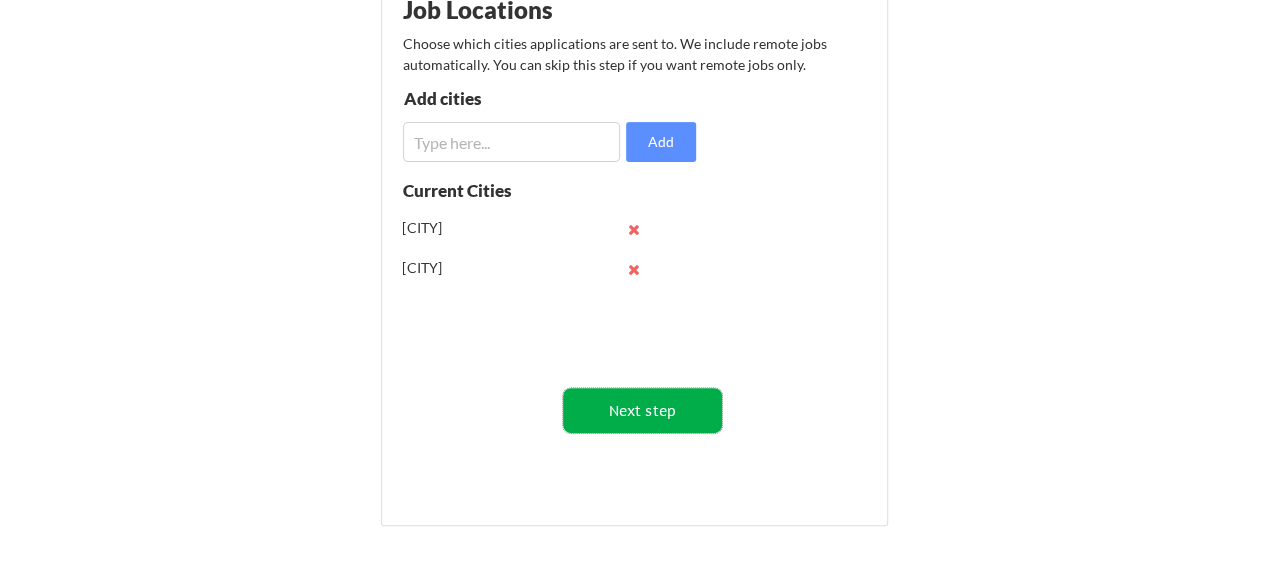 click on "Next step" at bounding box center (642, 410) 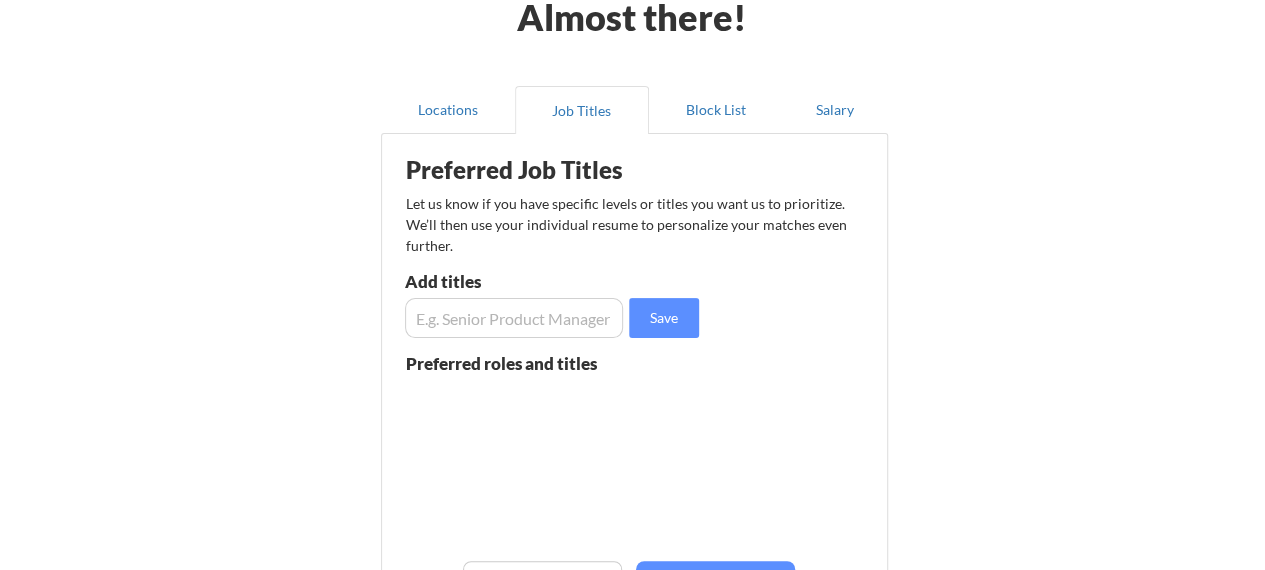 scroll, scrollTop: 109, scrollLeft: 0, axis: vertical 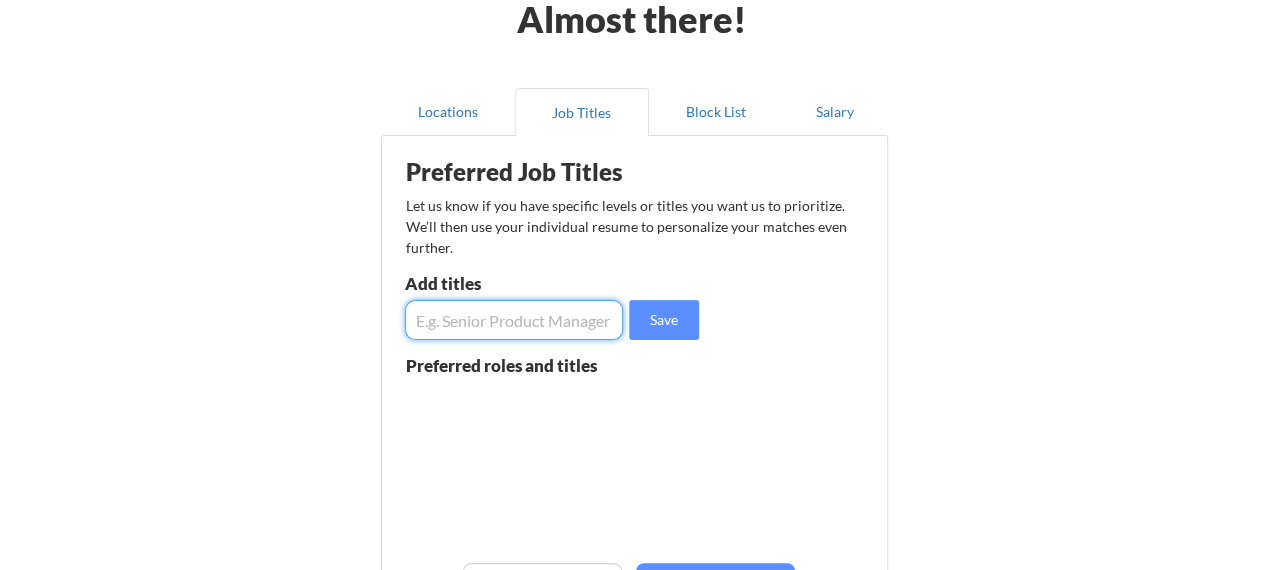 click at bounding box center (514, 320) 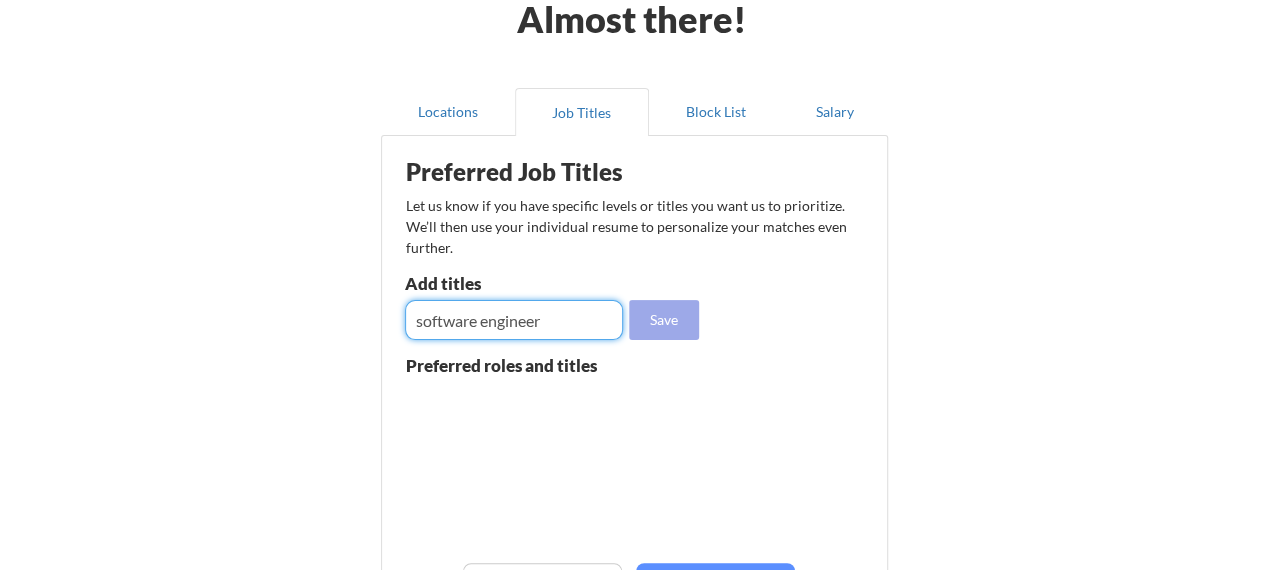type on "software engineer" 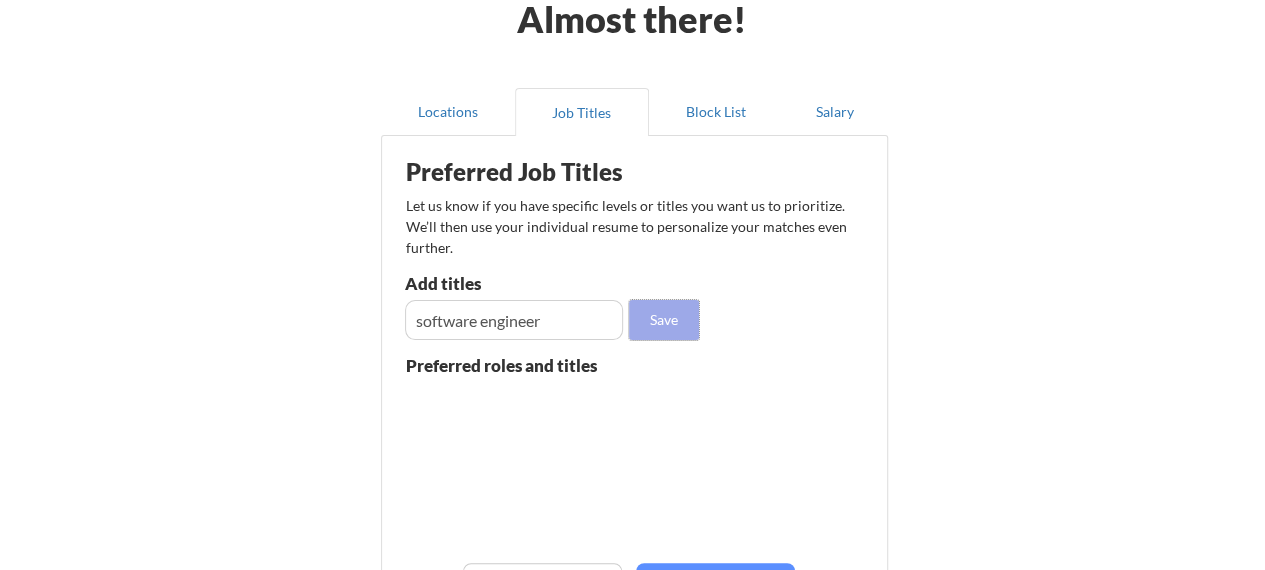 click on "Save" at bounding box center [664, 320] 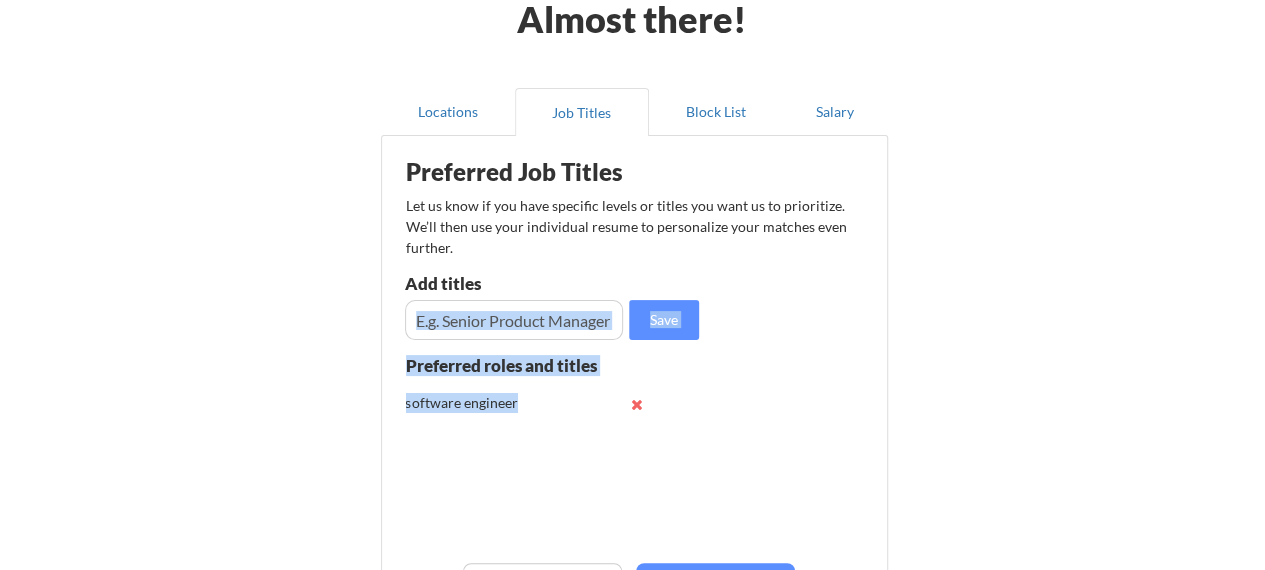 drag, startPoint x: 548, startPoint y: 340, endPoint x: 546, endPoint y: 330, distance: 10.198039 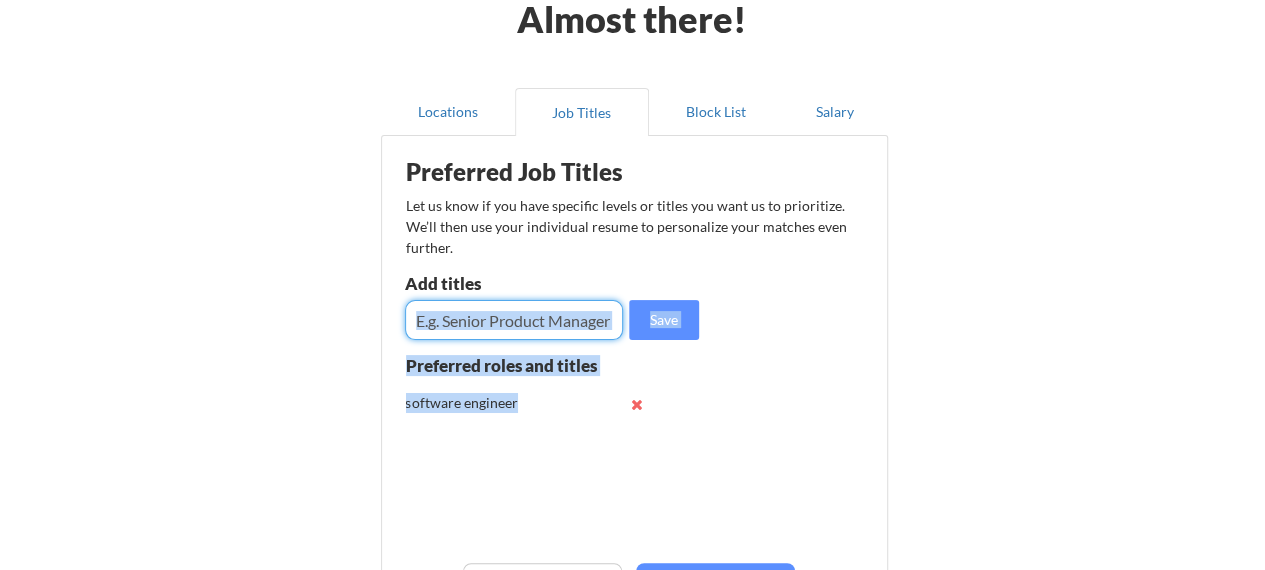 click at bounding box center (514, 320) 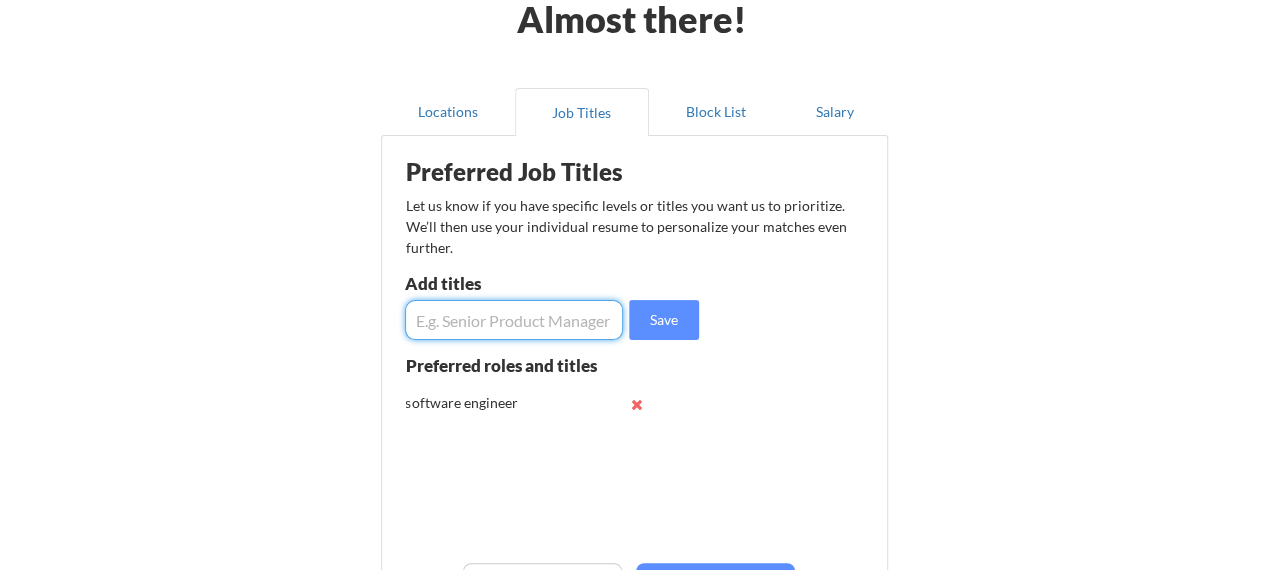 click at bounding box center (514, 320) 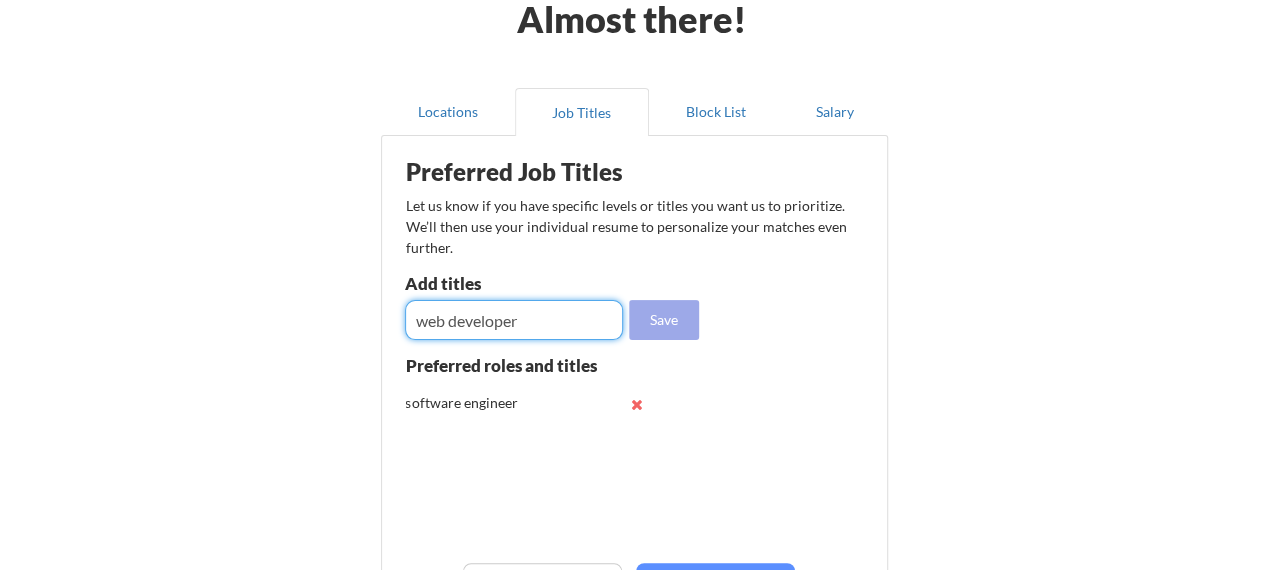 type on "web developer" 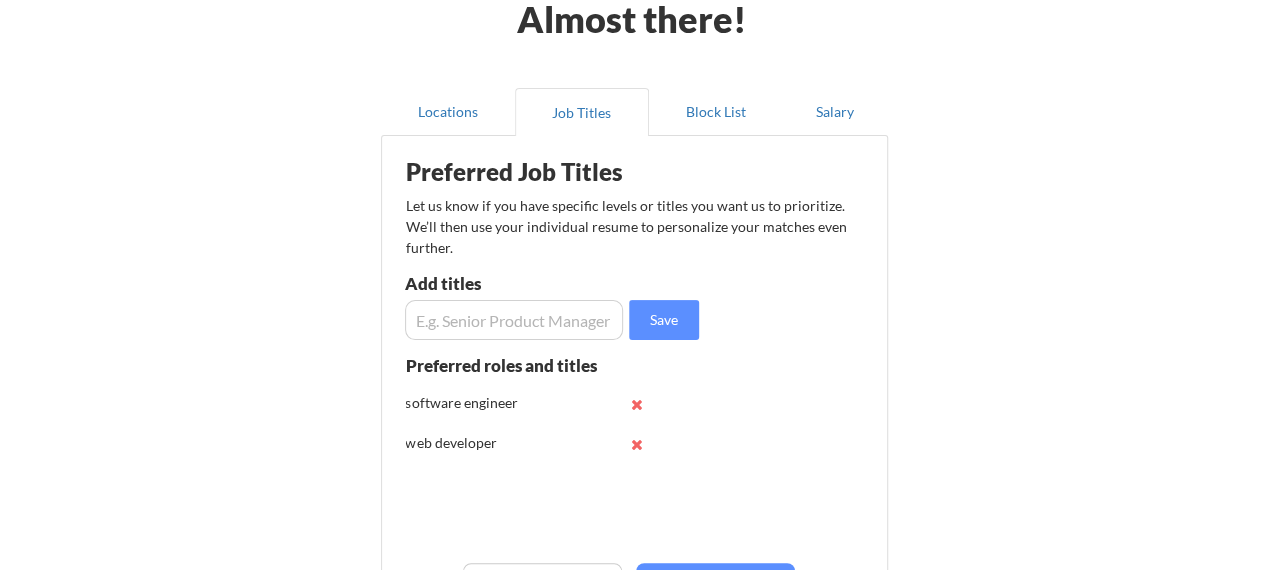 scroll, scrollTop: 1, scrollLeft: 0, axis: vertical 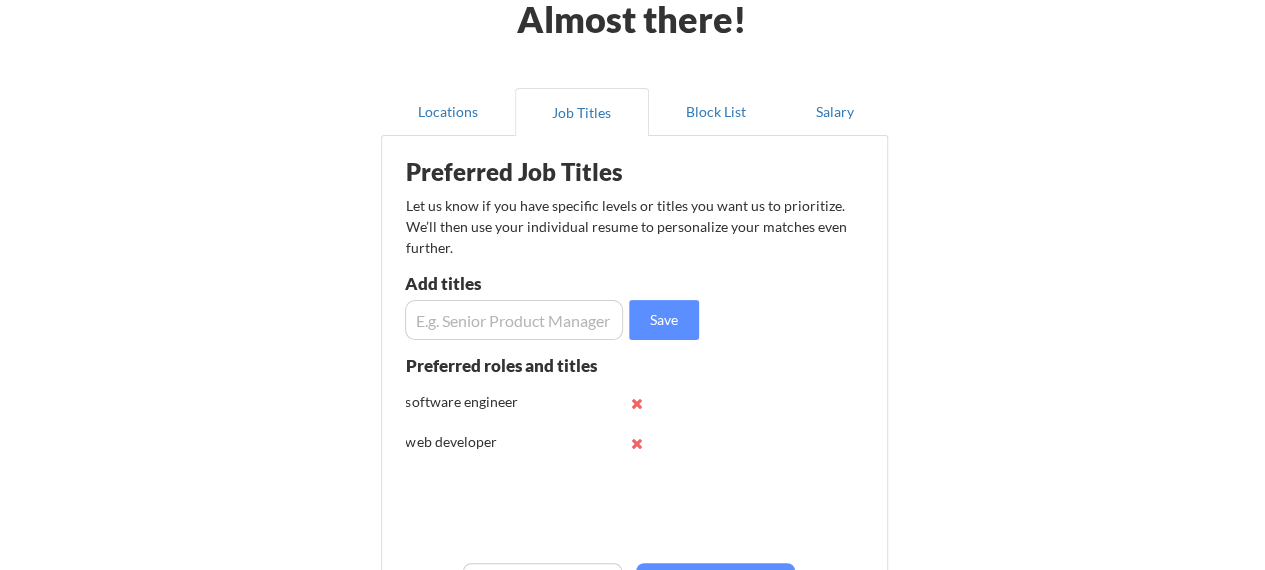 click at bounding box center [514, 320] 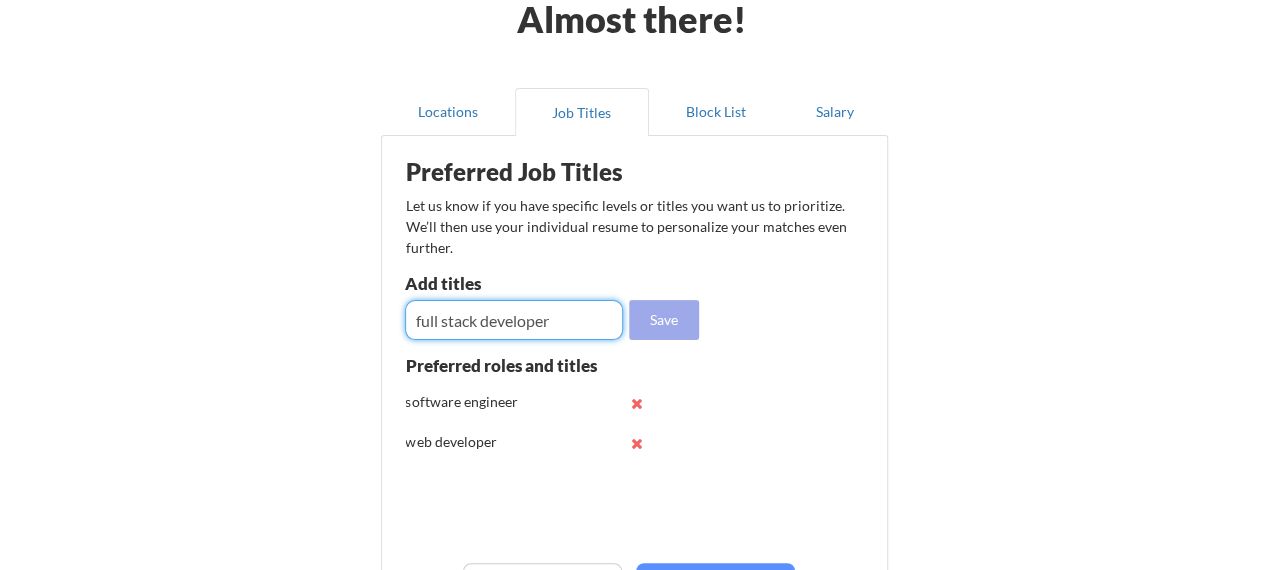 type on "full stack developer" 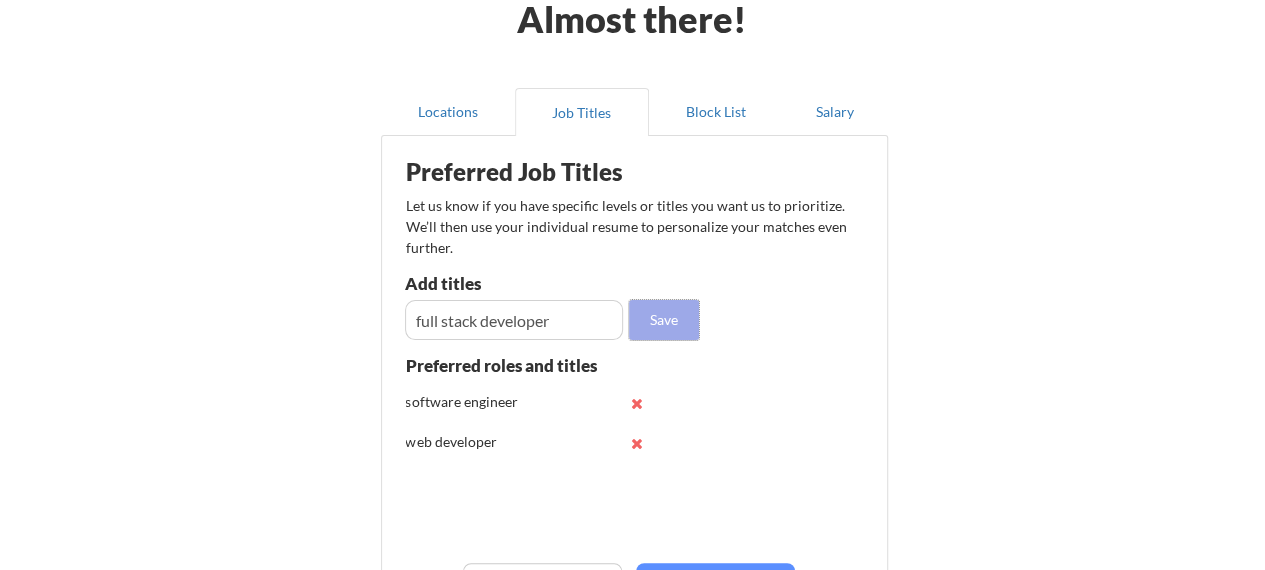 click on "Save" at bounding box center [664, 320] 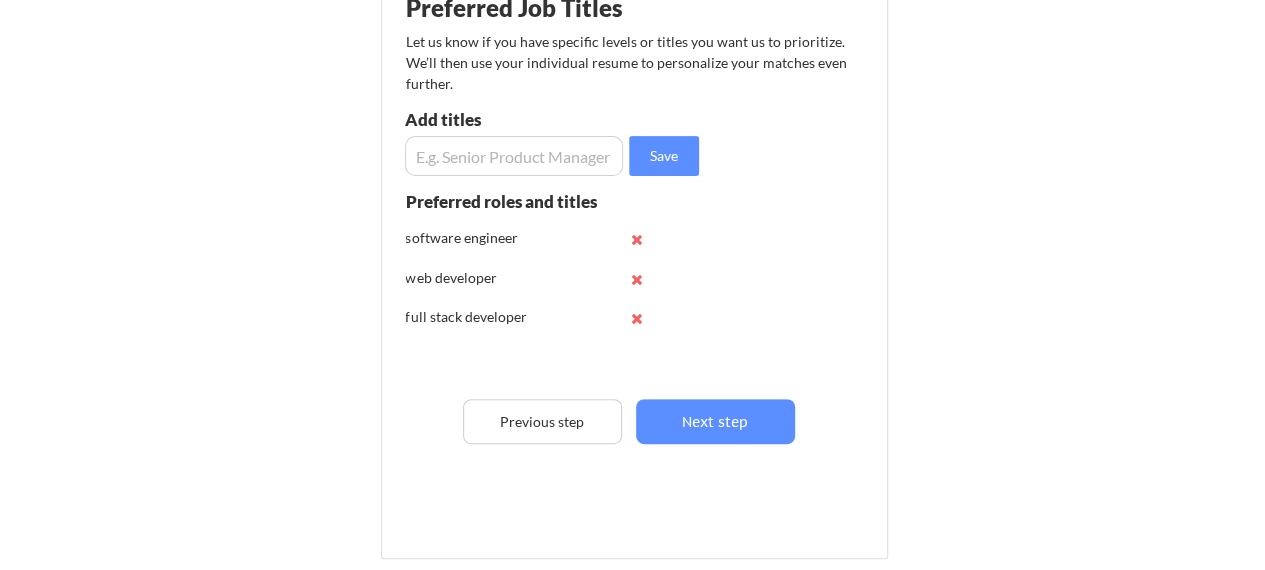scroll, scrollTop: 274, scrollLeft: 0, axis: vertical 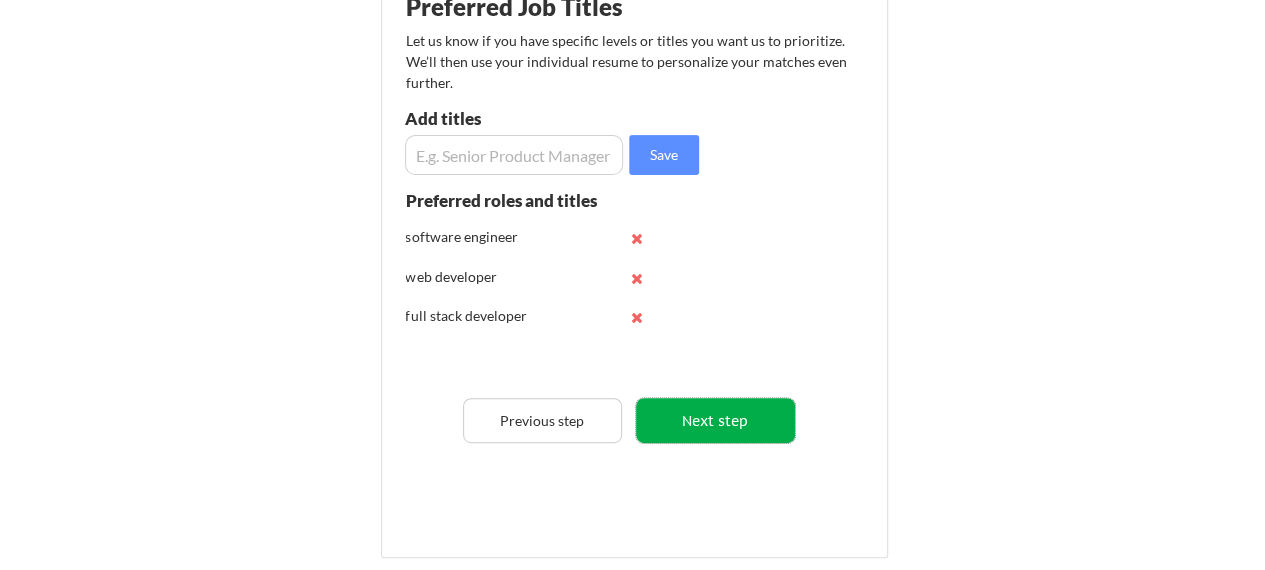 click on "Next step" at bounding box center [715, 420] 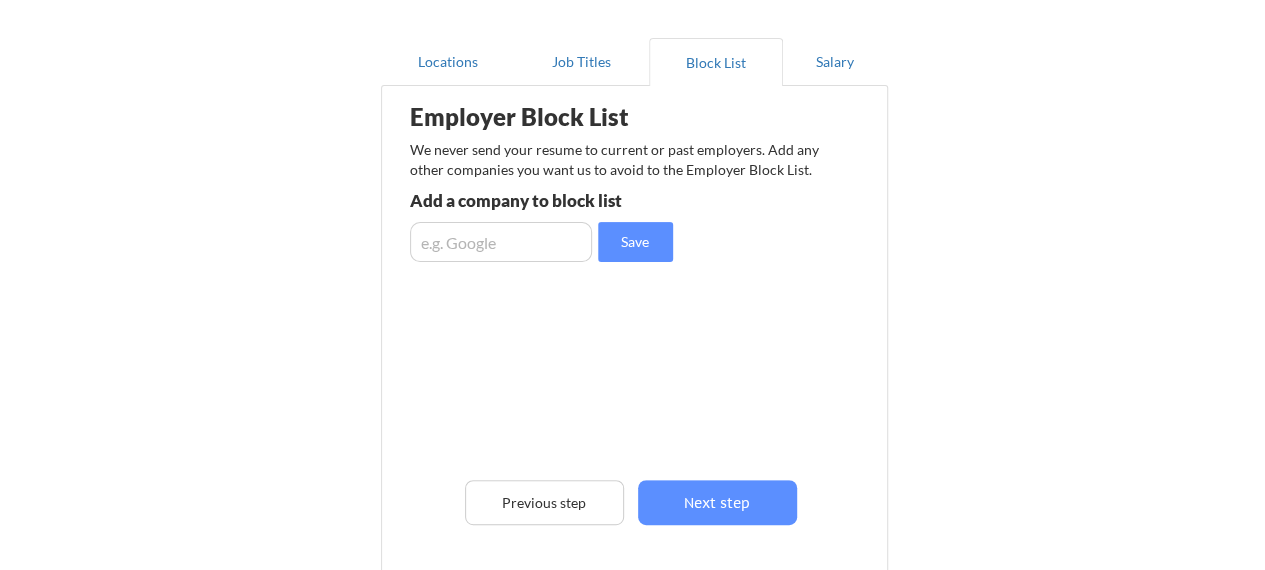 scroll, scrollTop: 158, scrollLeft: 0, axis: vertical 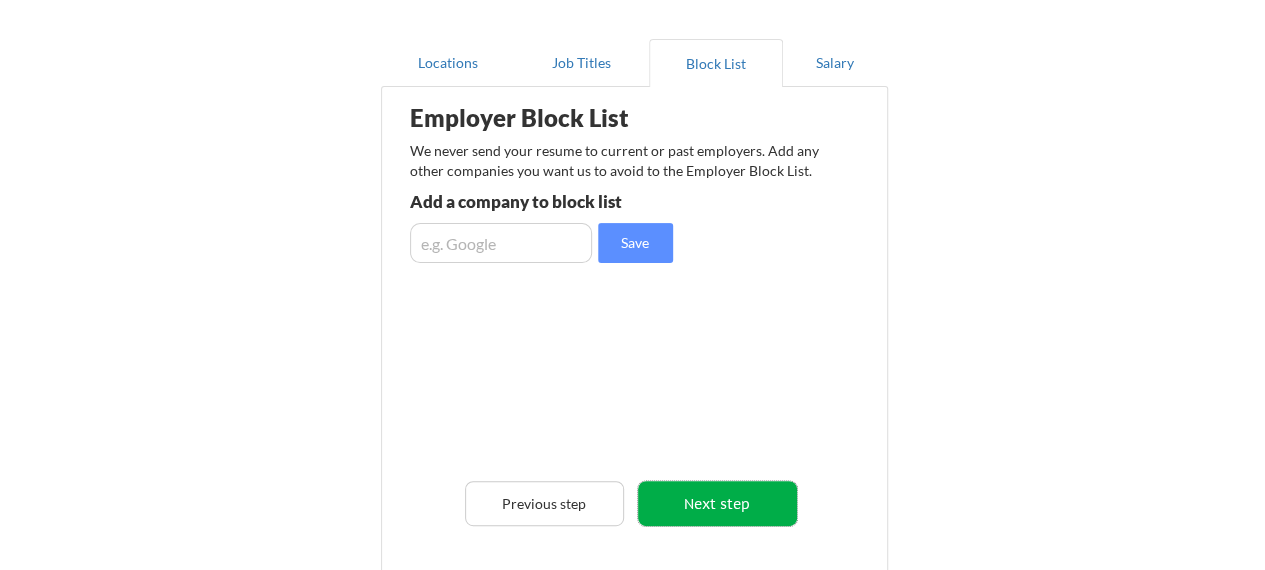 click on "Next step" at bounding box center [717, 503] 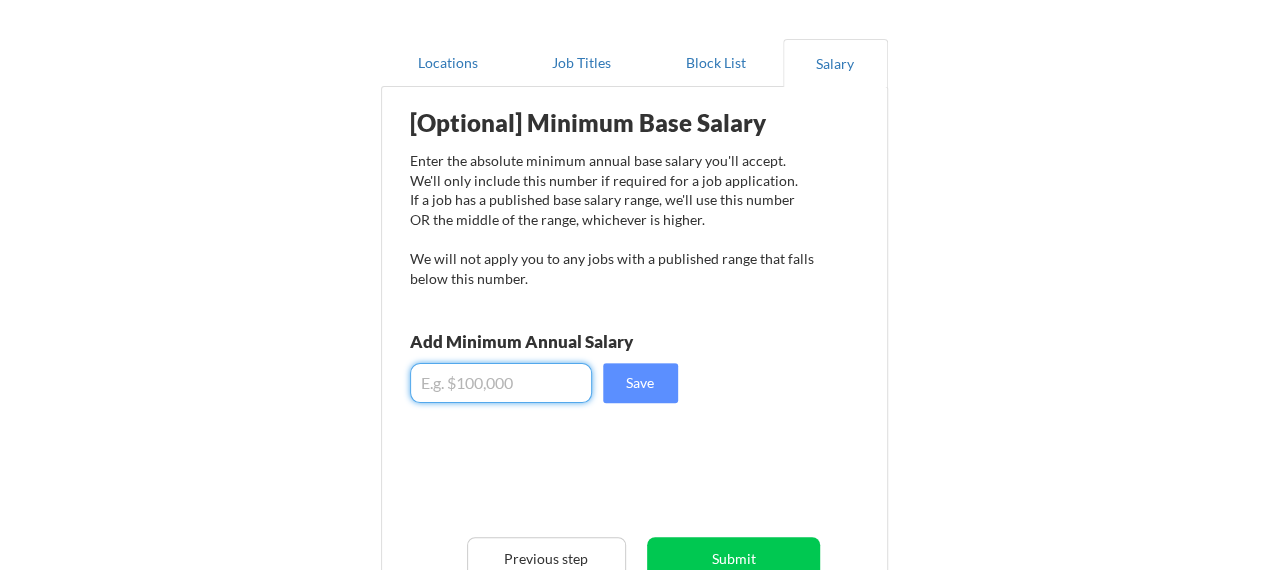click at bounding box center (501, 383) 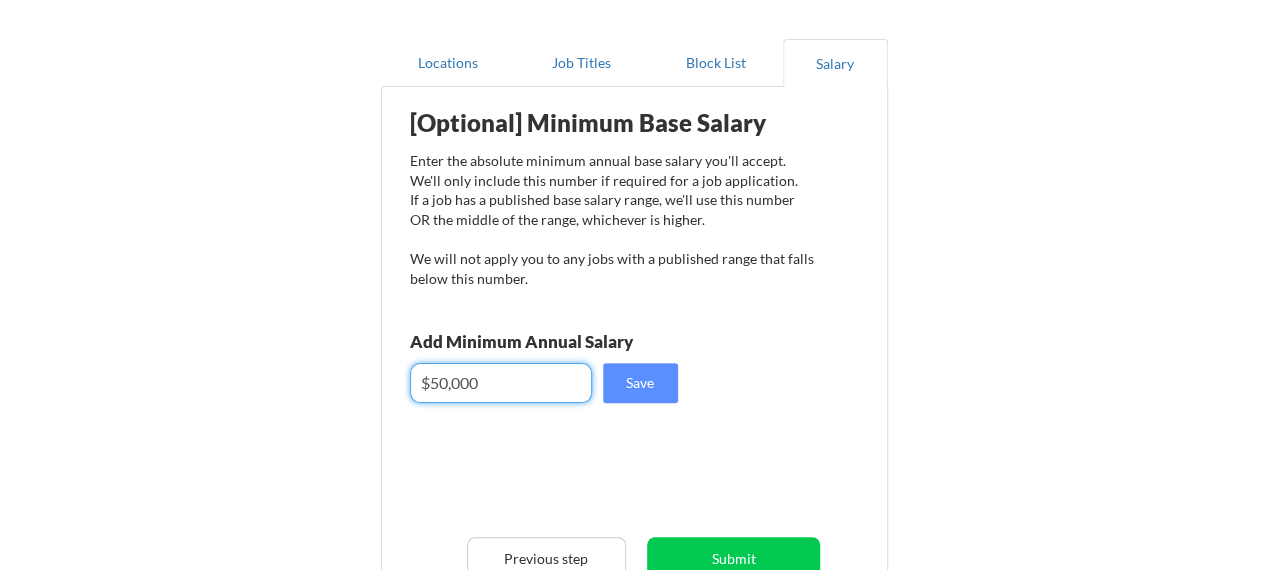 type on "$500,000" 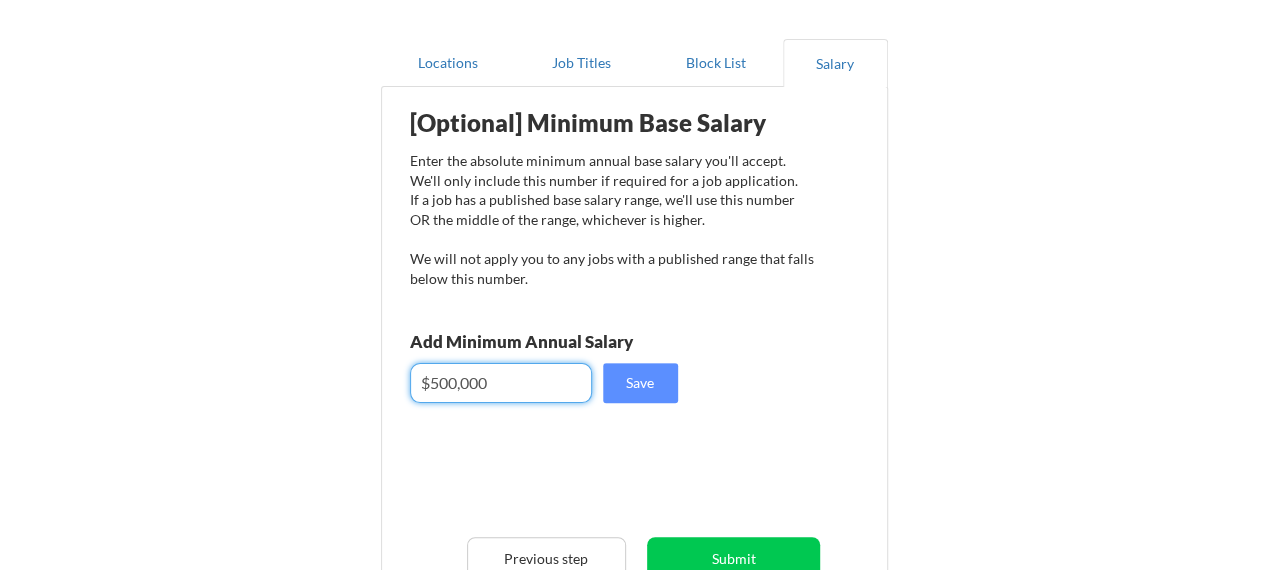 click at bounding box center [501, 383] 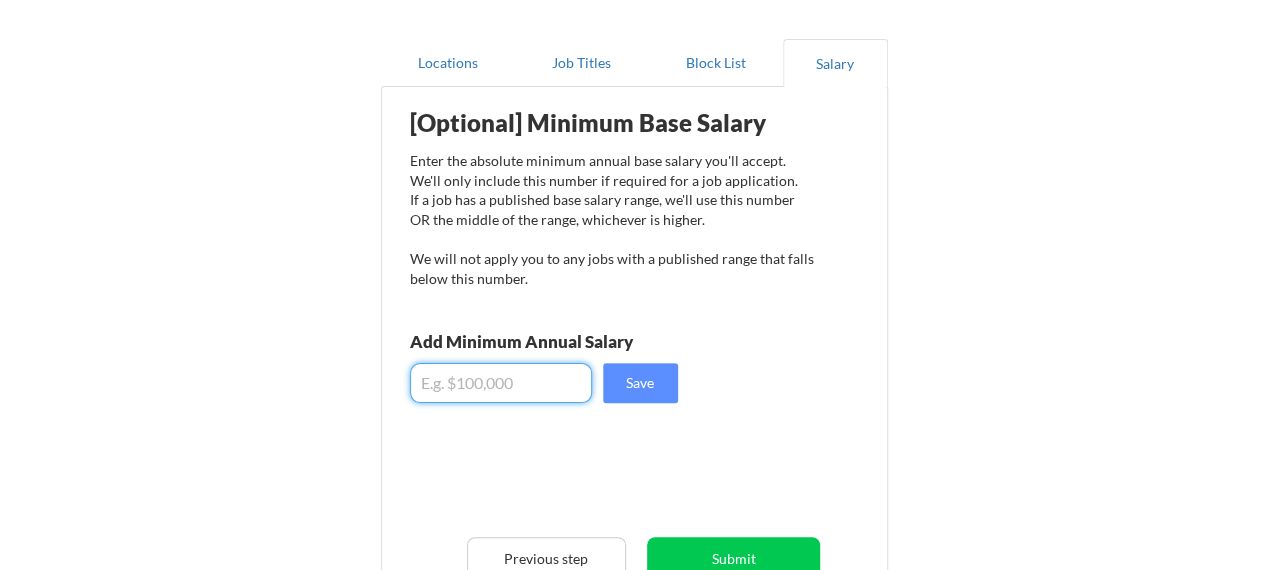 click at bounding box center (501, 383) 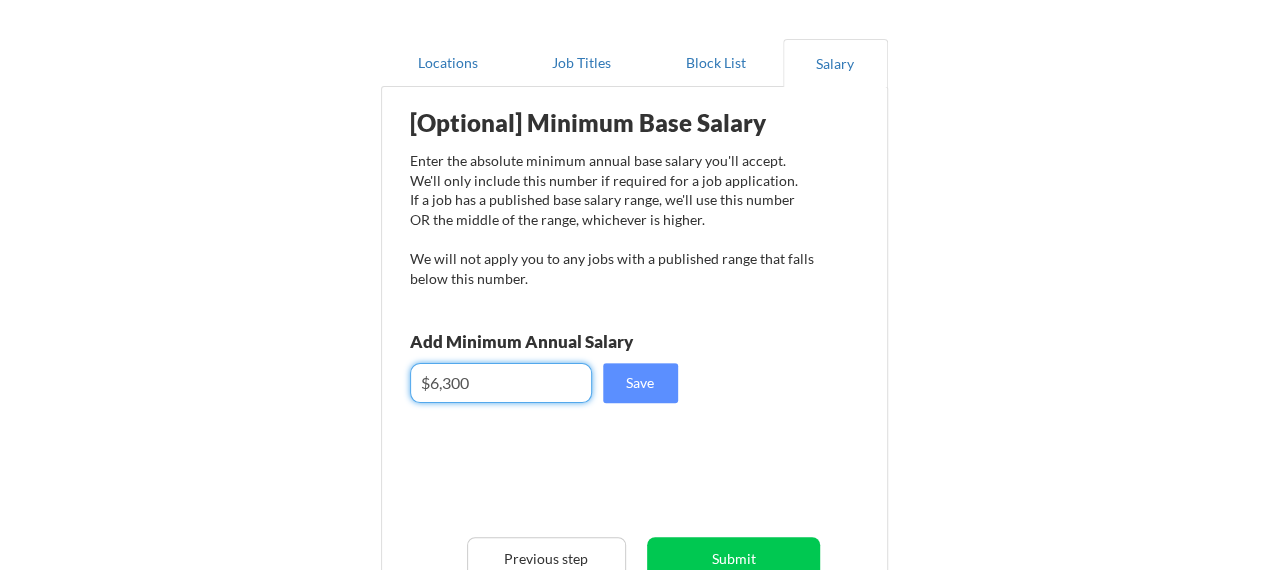 type on "$6,300" 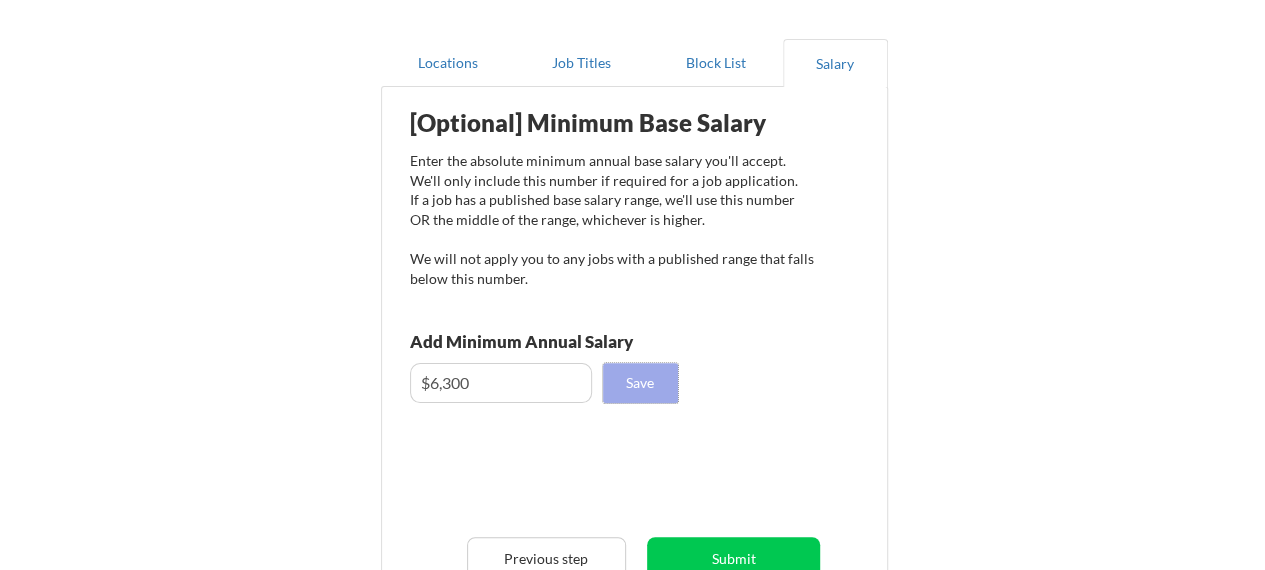 click on "Save" at bounding box center (640, 383) 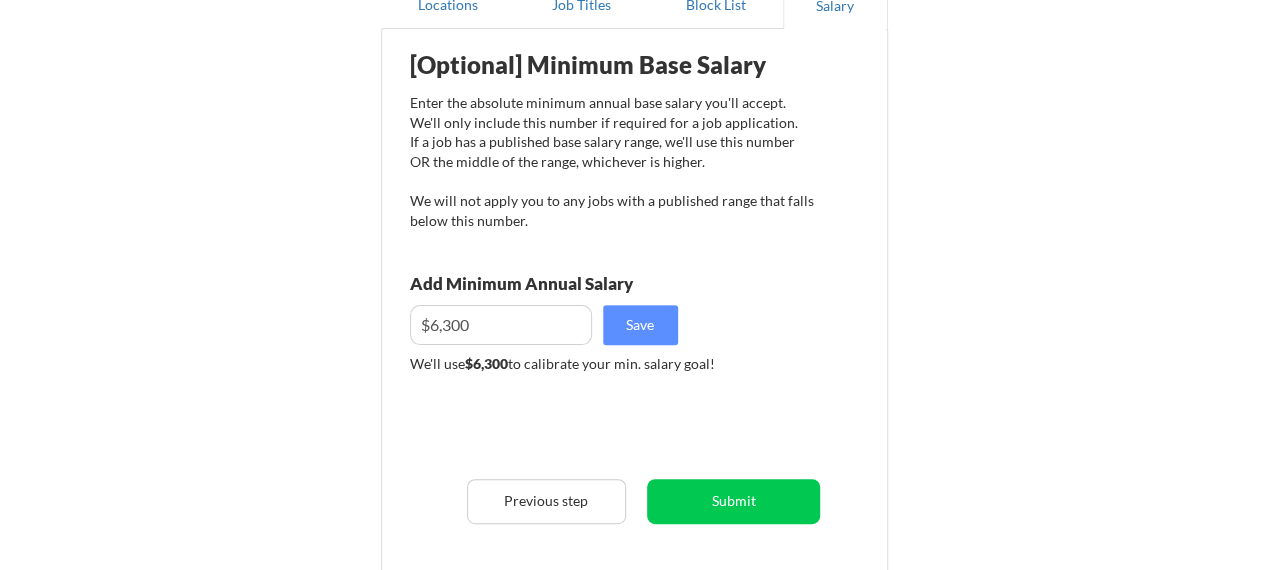 scroll, scrollTop: 217, scrollLeft: 0, axis: vertical 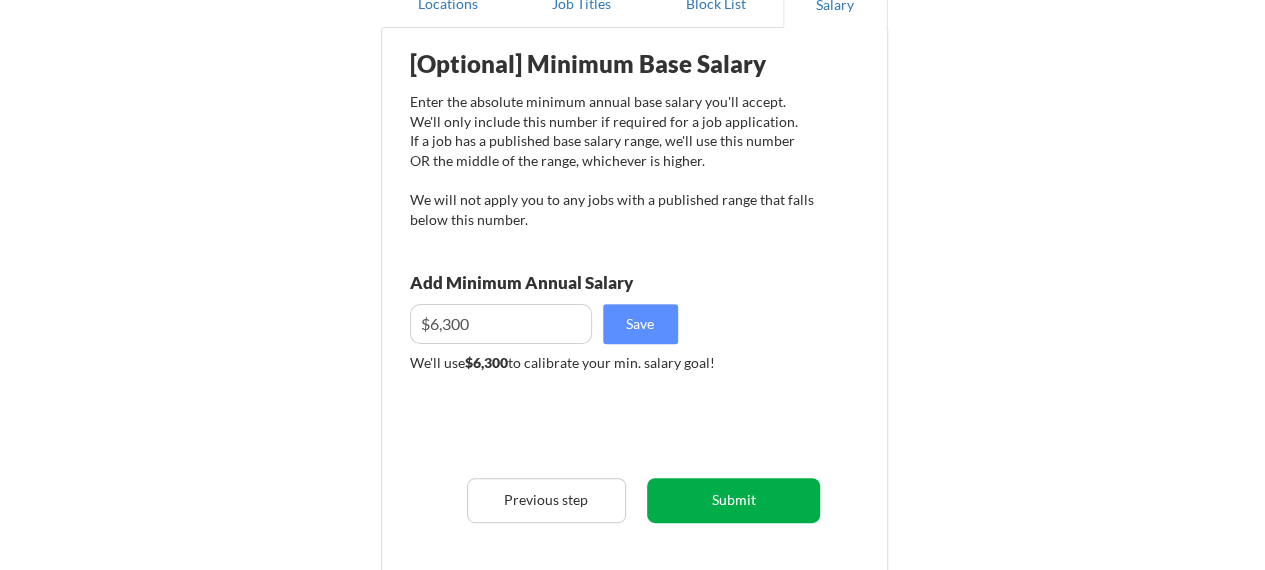click on "Submit" at bounding box center (733, 500) 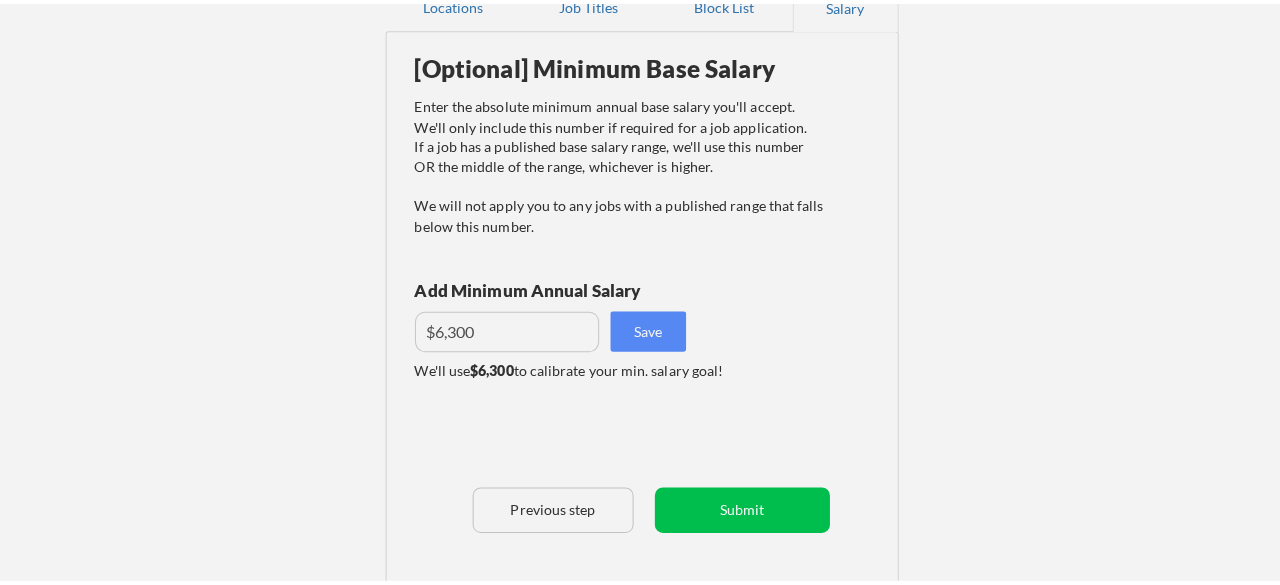 scroll, scrollTop: 217, scrollLeft: 0, axis: vertical 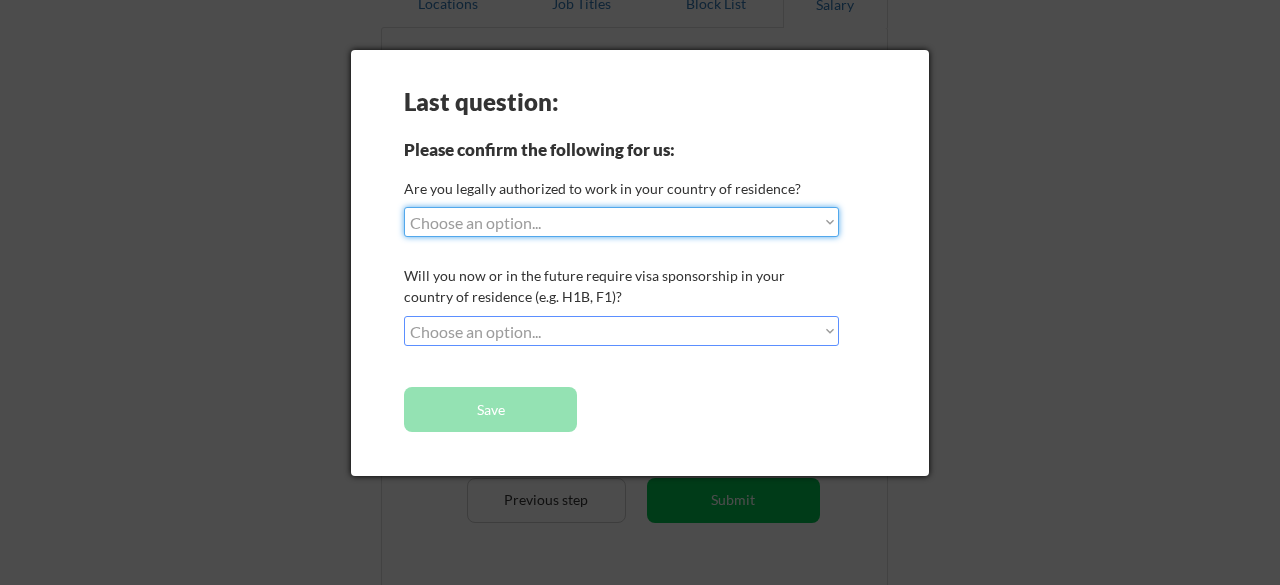 click on "Choose an option... Yes, I am a US Citizen Yes, I am a Canadian Citizen Yes, I am a US Green Card Holder Yes, I am an Other Permanent Resident Yes, I am here on a visa (H1B, OPT, etc.) No, I am not (yet) authorized" at bounding box center [621, 222] 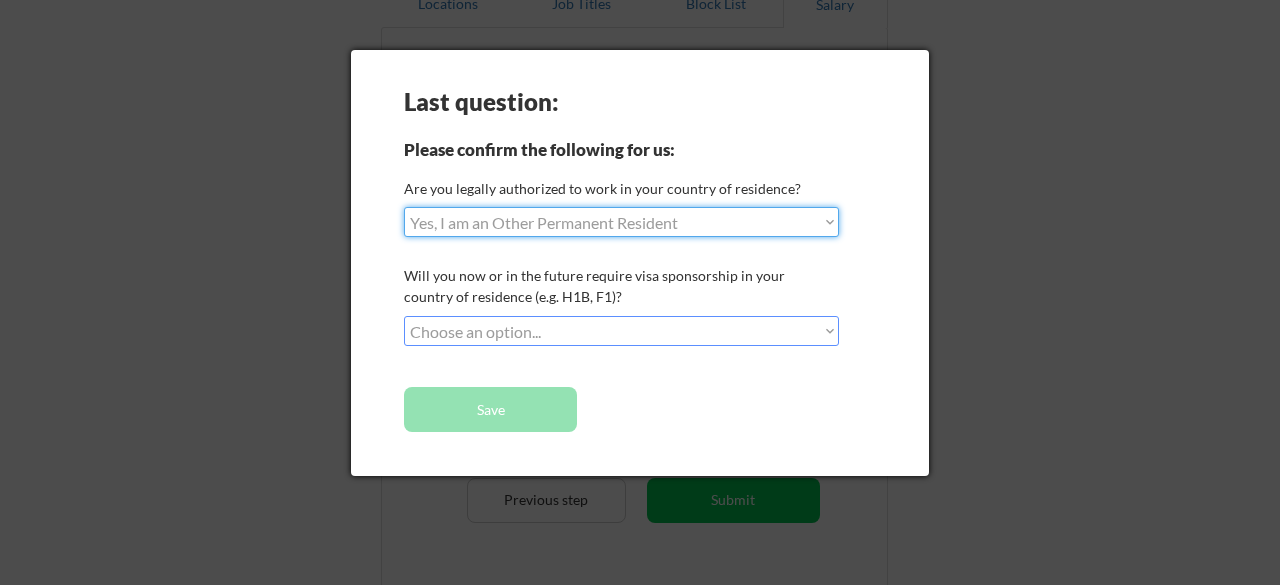click on "Choose an option... Yes, I am a US Citizen Yes, I am a Canadian Citizen Yes, I am a US Green Card Holder Yes, I am an Other Permanent Resident Yes, I am here on a visa (H1B, OPT, etc.) No, I am not (yet) authorized" at bounding box center (621, 222) 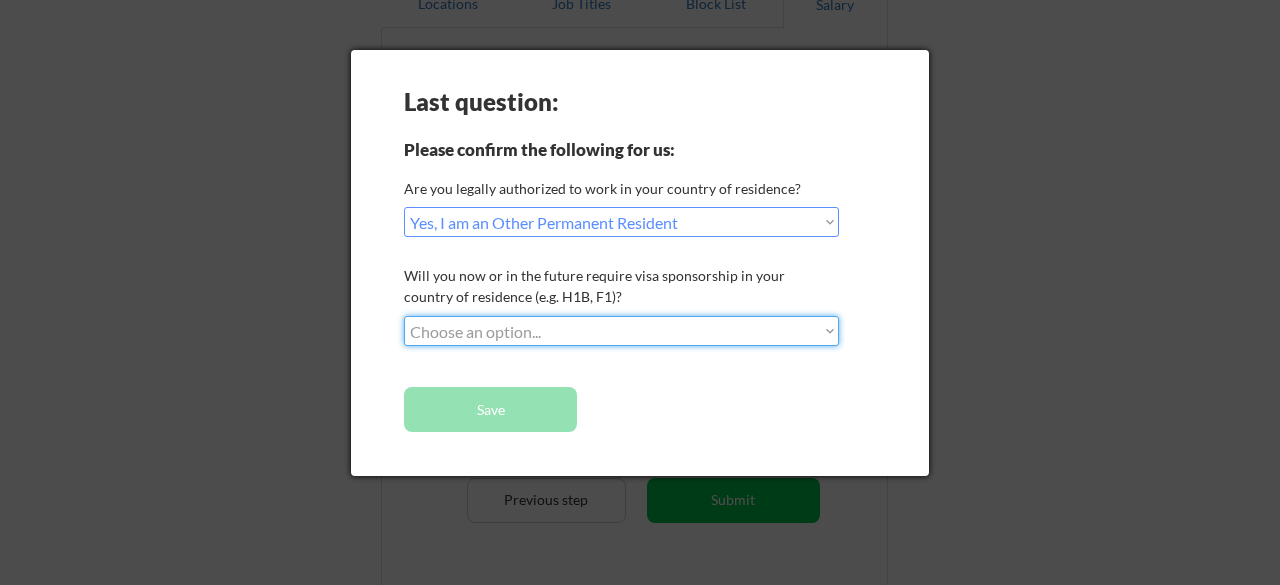 click on "Choose an option... No, I will not need sponsorship Yes, I will need sponsorship" at bounding box center [621, 331] 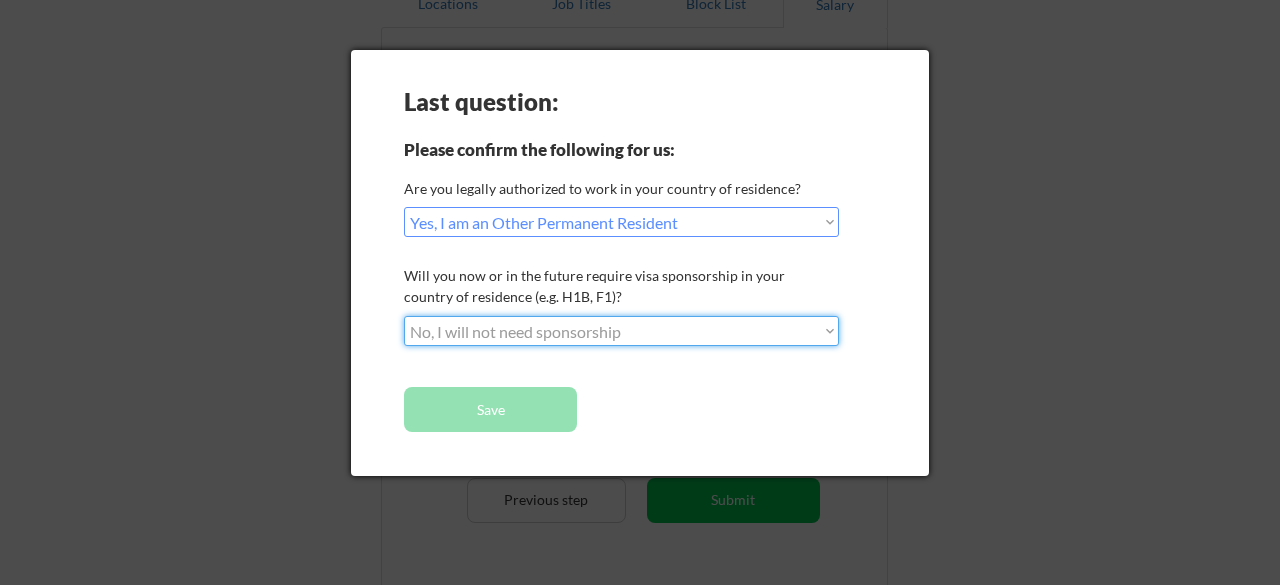 click on "Choose an option... No, I will not need sponsorship Yes, I will need sponsorship" at bounding box center [621, 331] 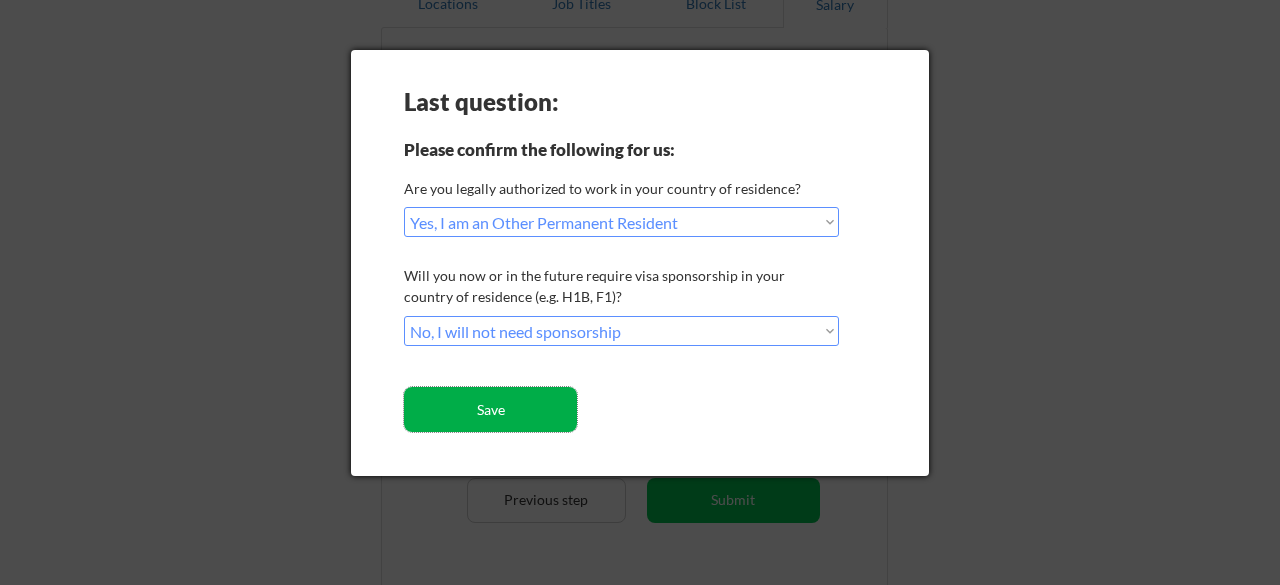 click on "Save" at bounding box center (490, 409) 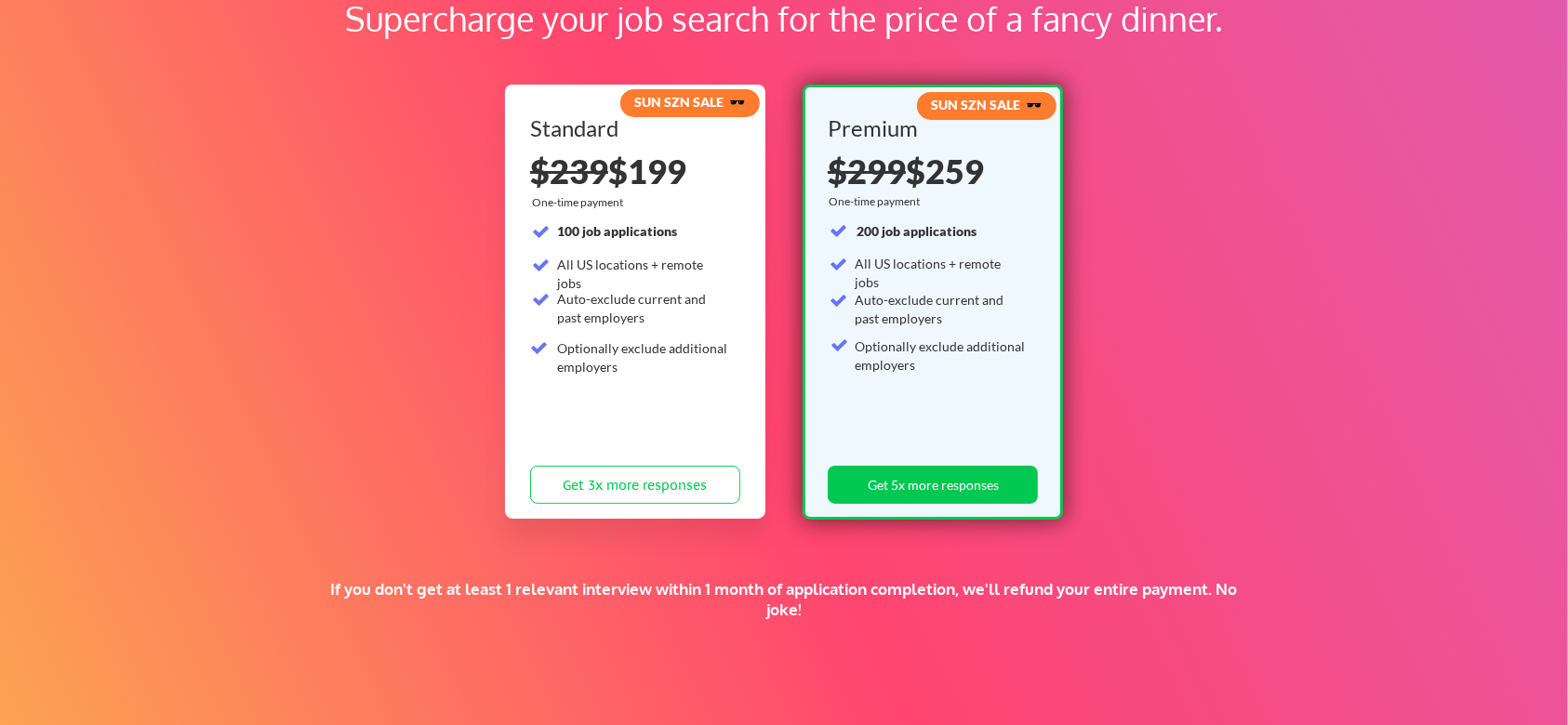 scroll, scrollTop: 0, scrollLeft: 0, axis: both 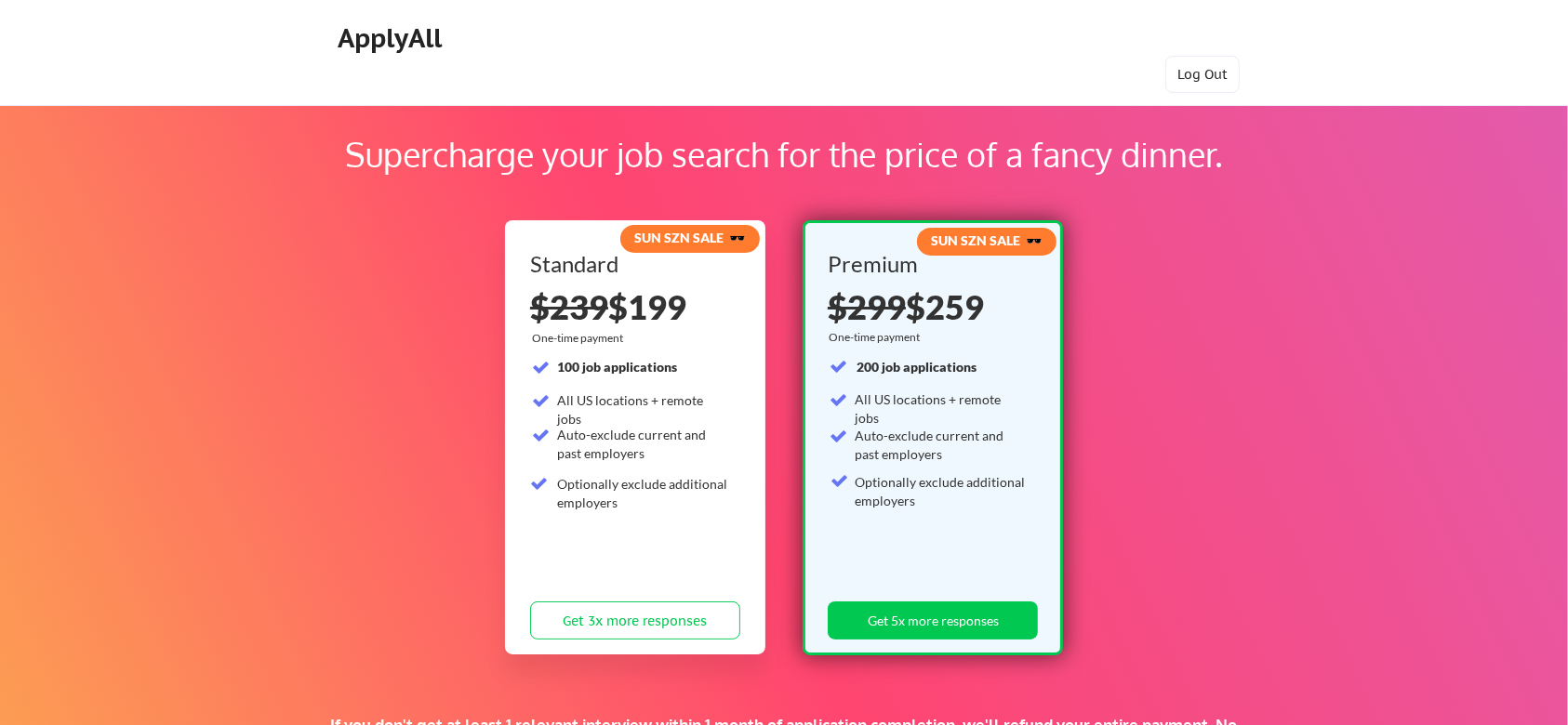click on "ApplyAll Log Out" at bounding box center (784, 57) 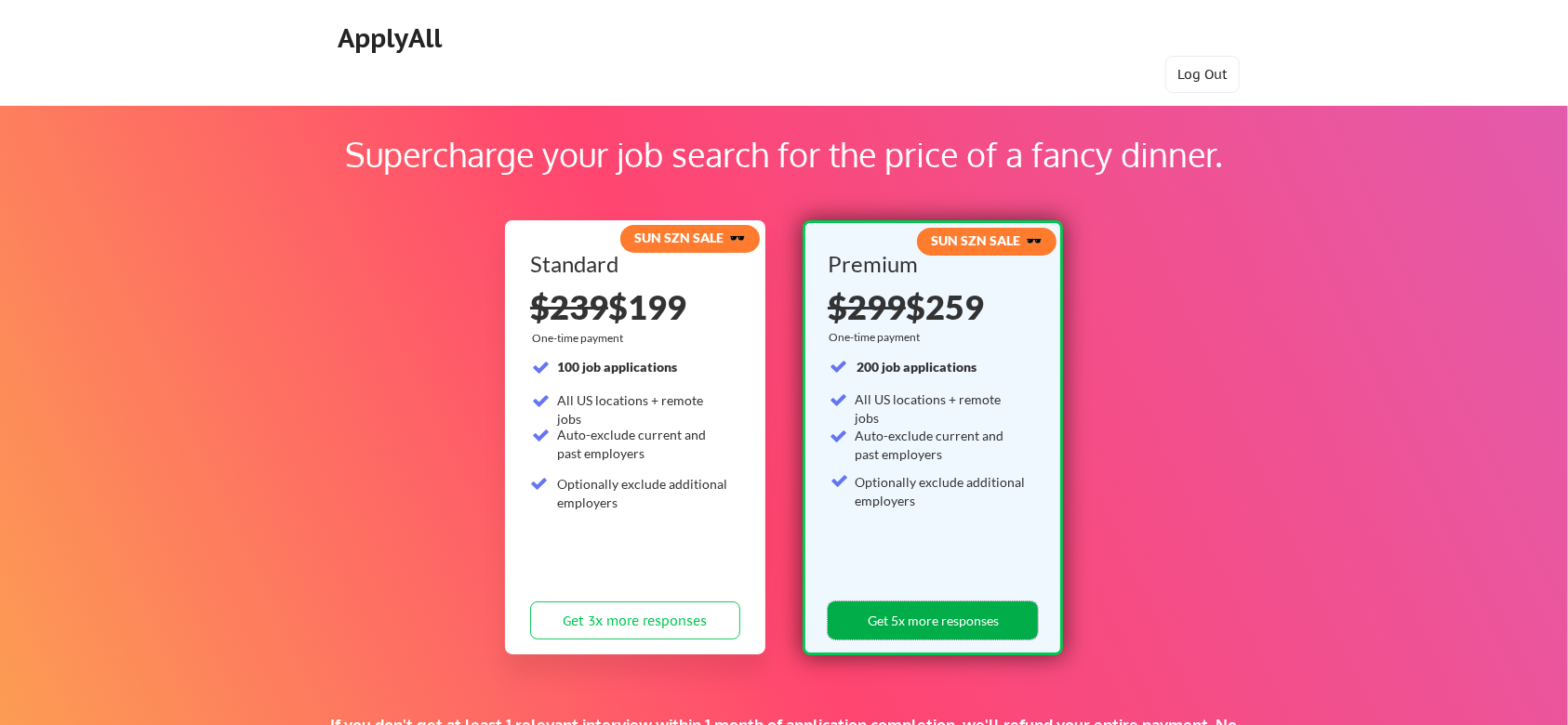 click on "Get 5x more responses" at bounding box center [933, 620] 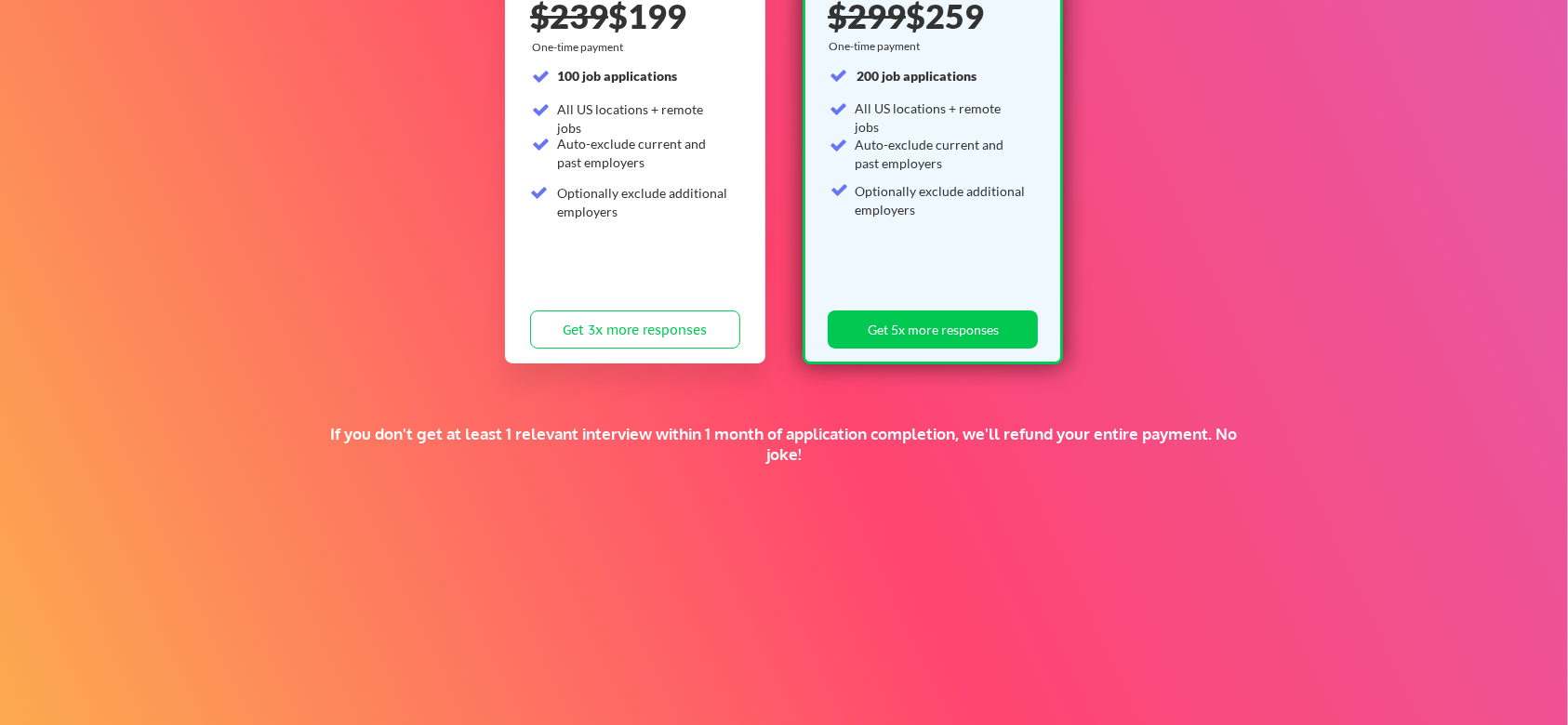 scroll, scrollTop: 364, scrollLeft: 0, axis: vertical 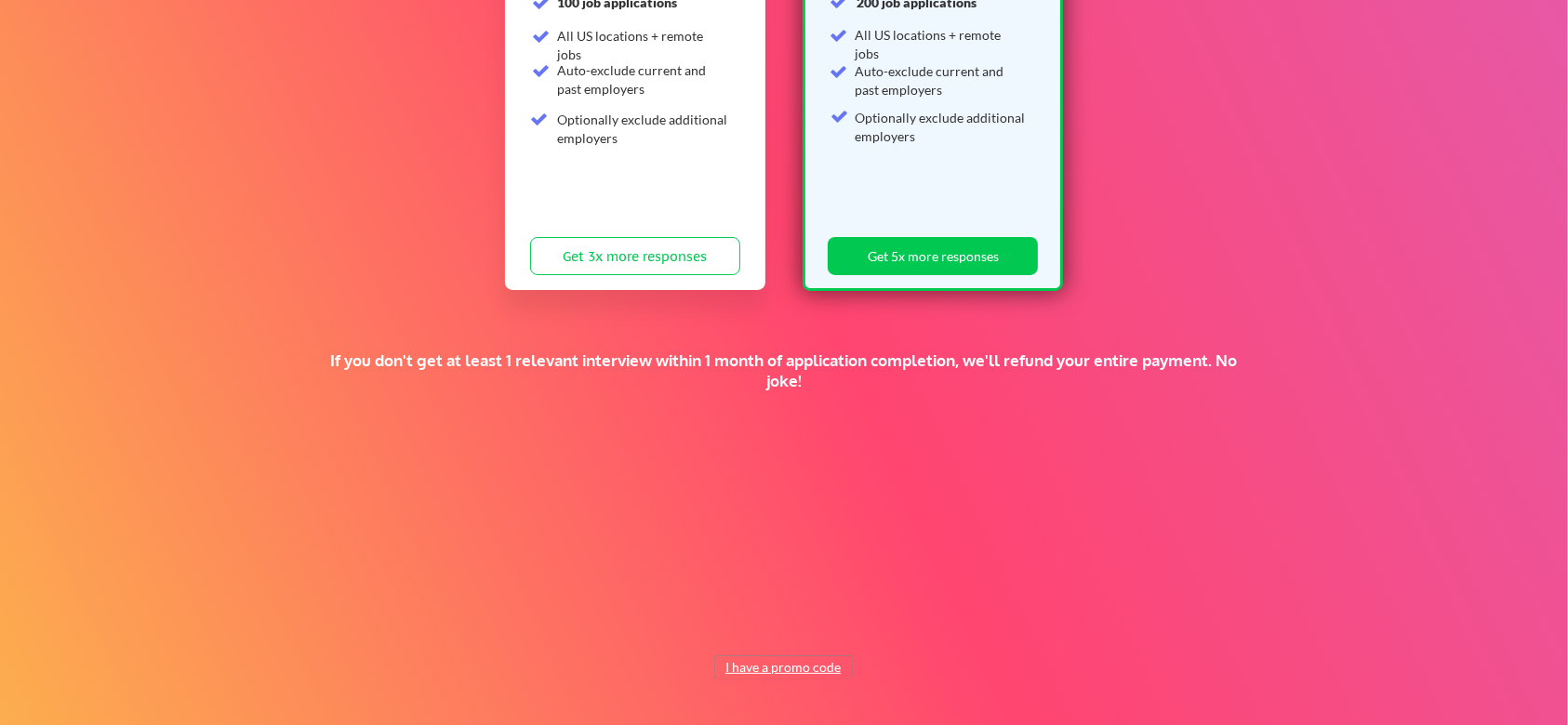 click on "I have a promo code" at bounding box center (783, 667) 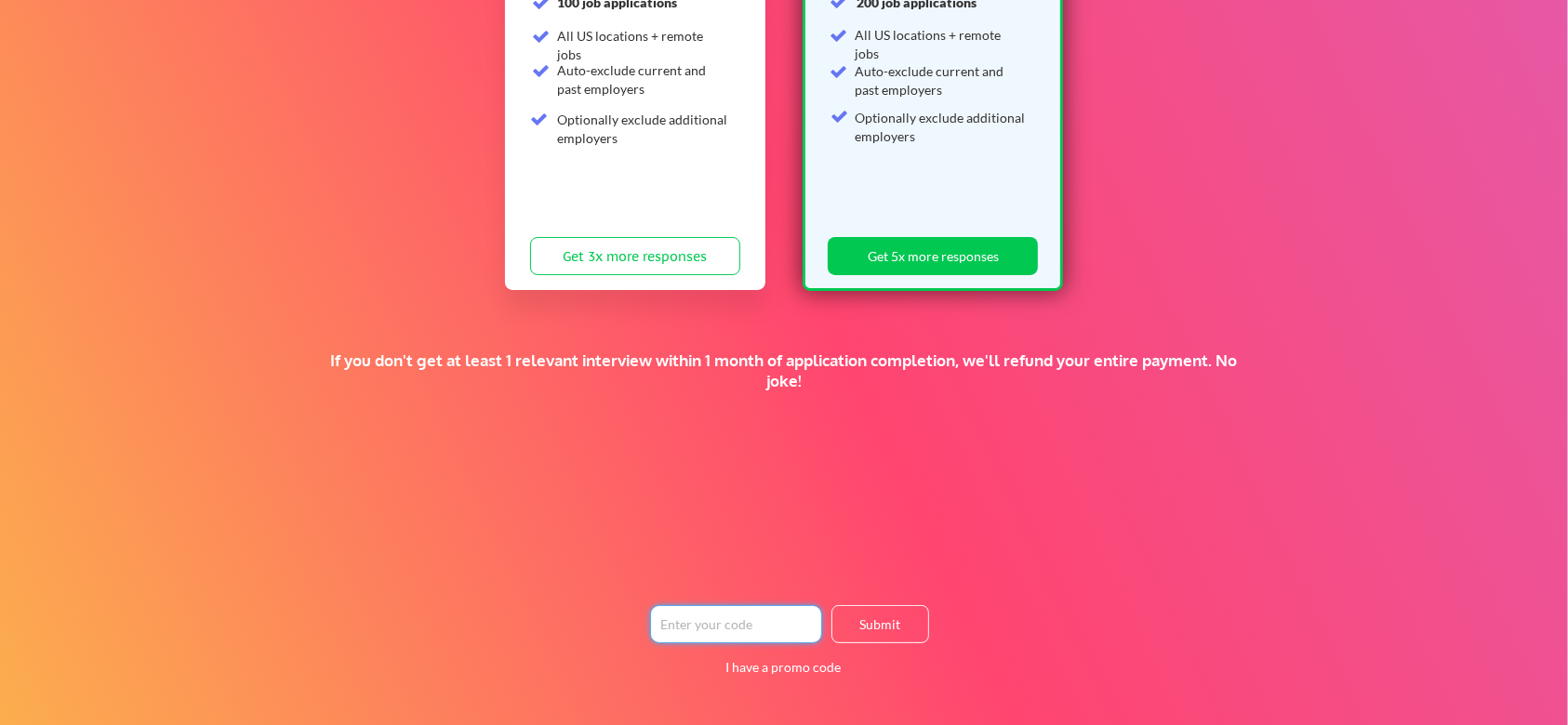 click at bounding box center [736, 624] 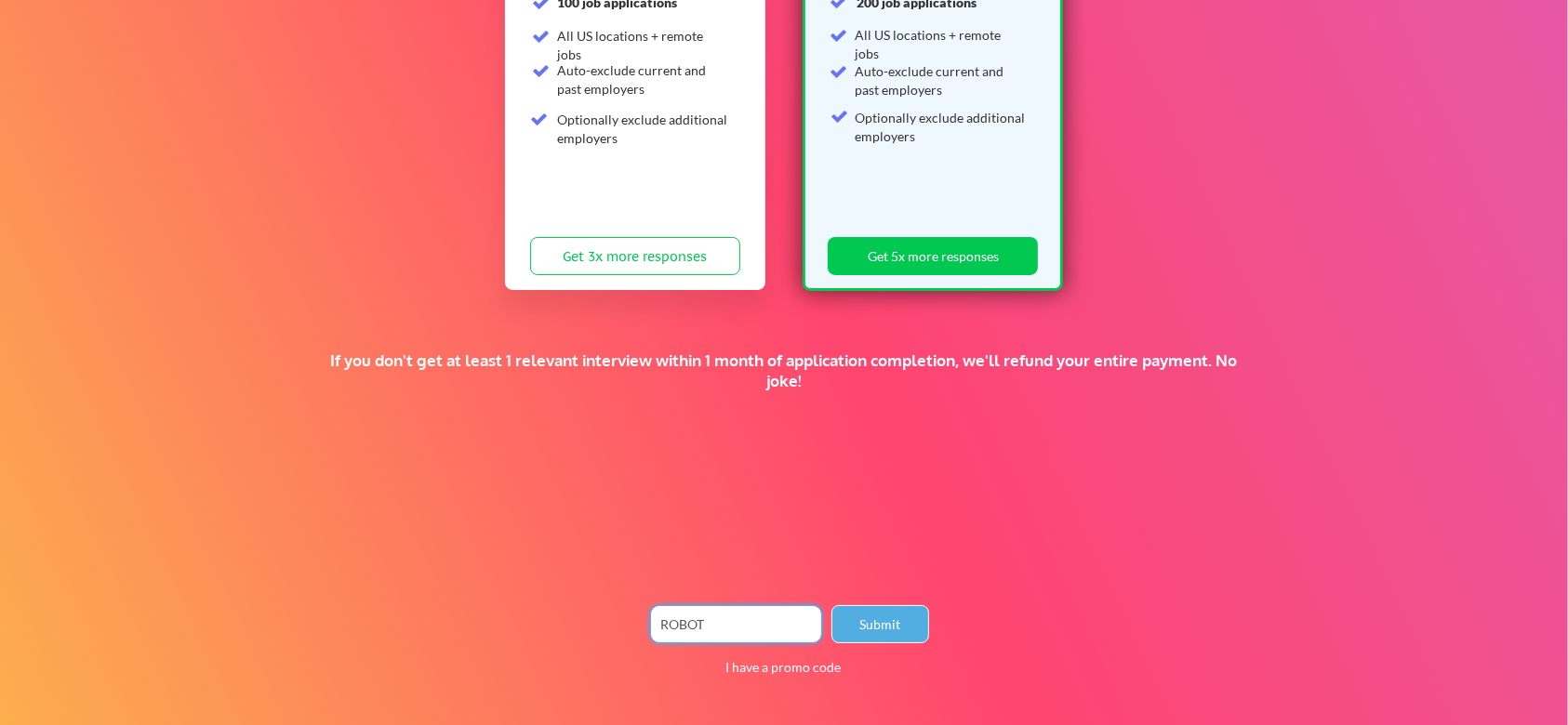 type on "ROBOT" 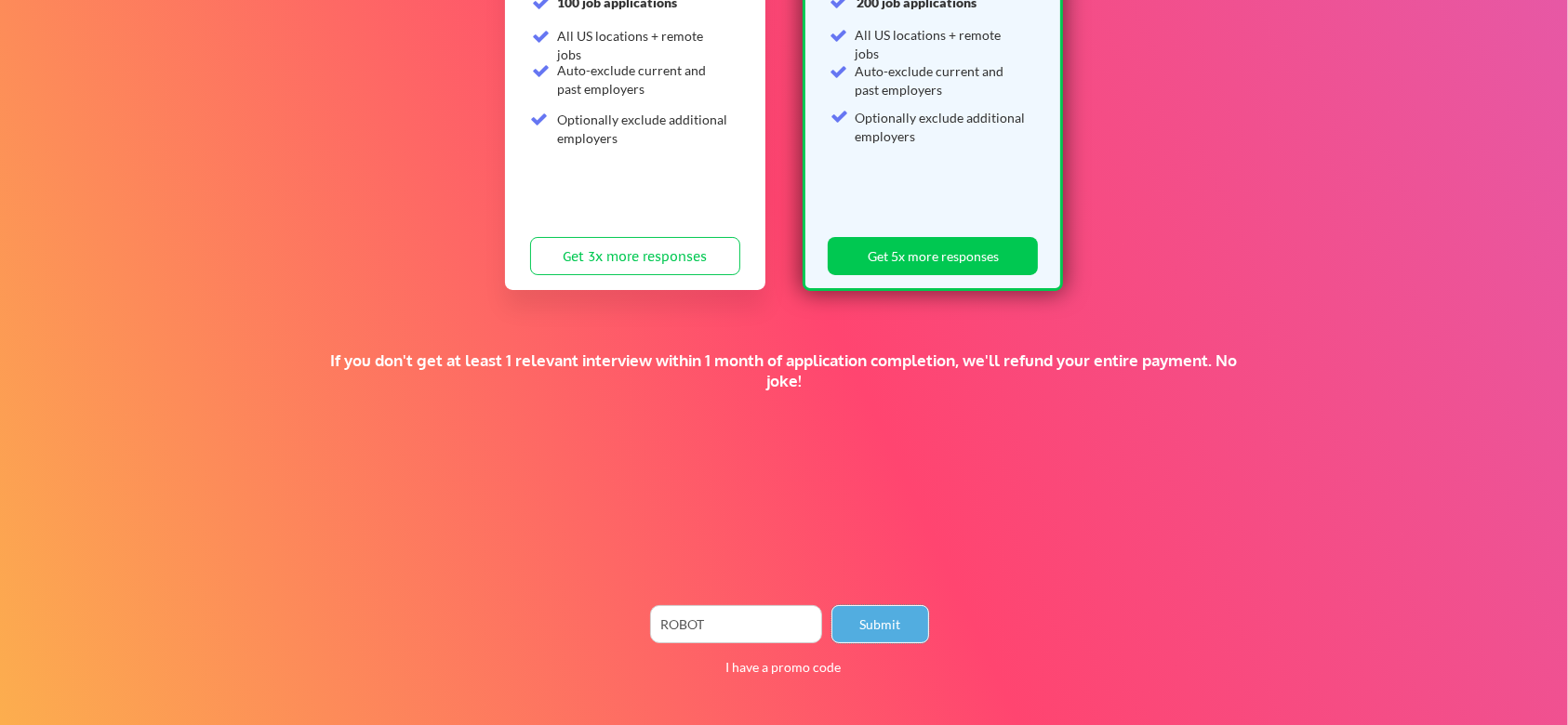 click on "Submit" at bounding box center (880, 624) 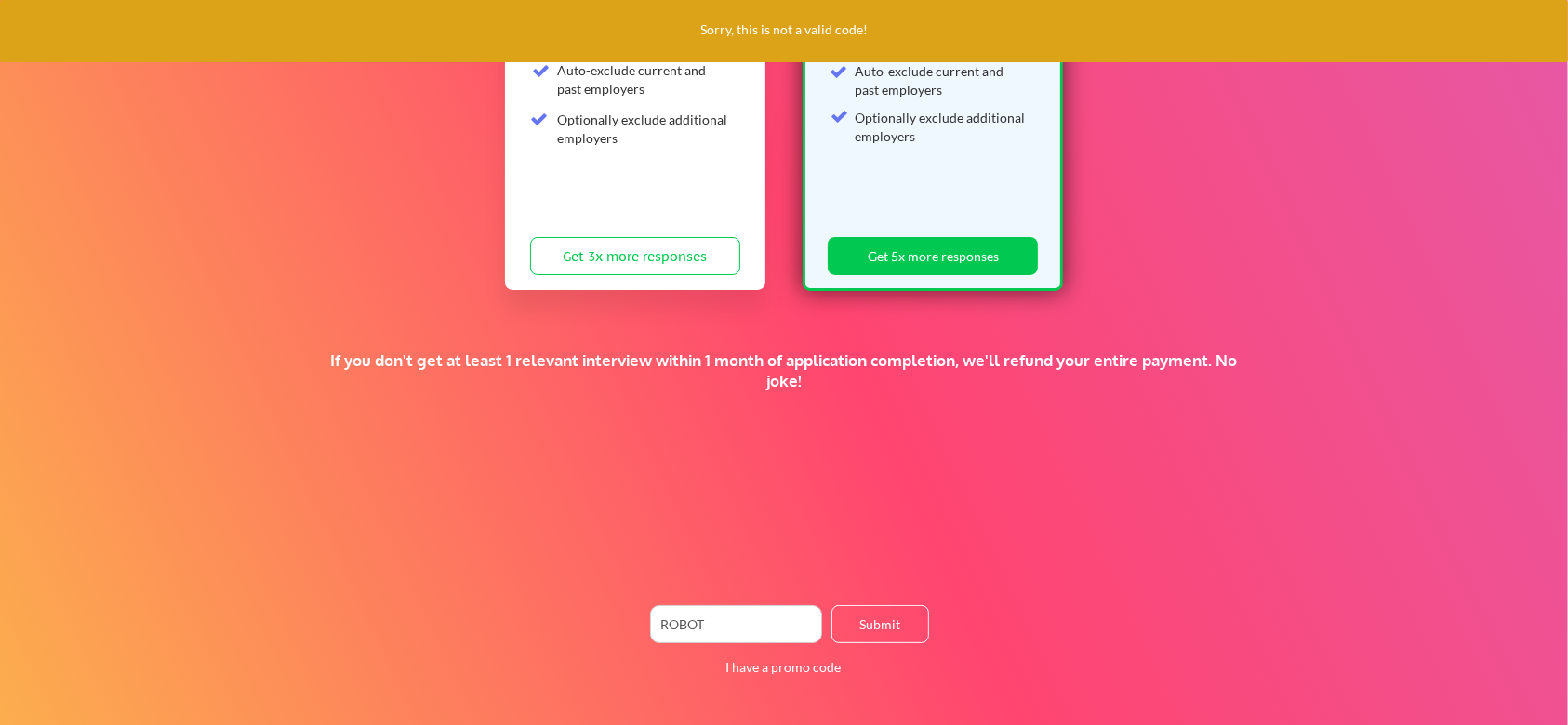 scroll, scrollTop: 0, scrollLeft: 0, axis: both 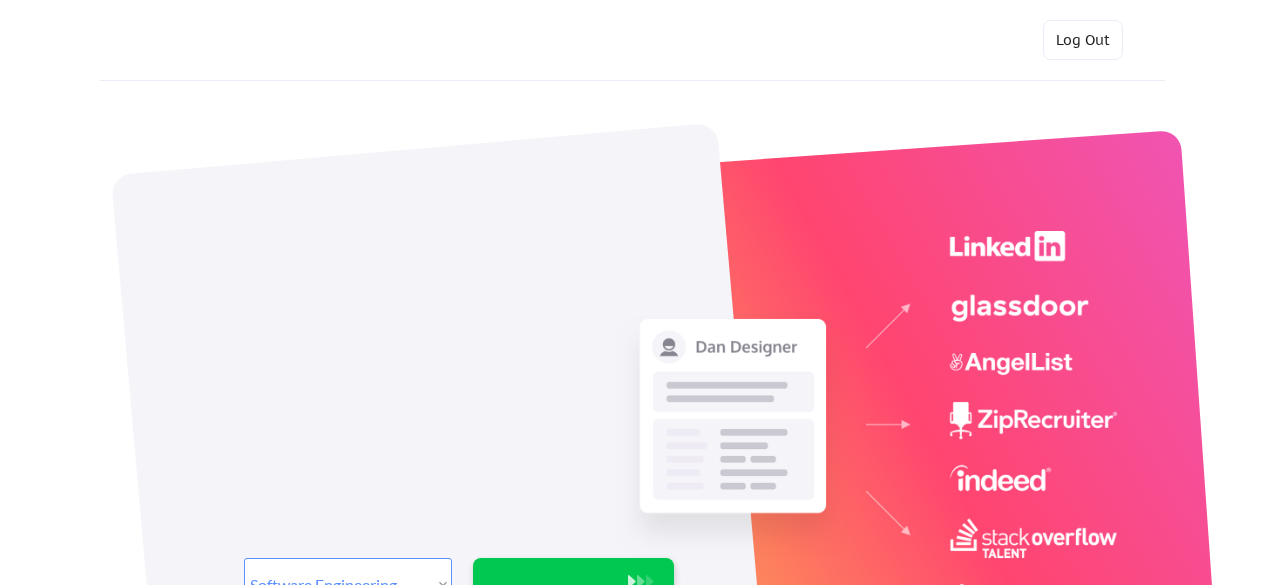 select on ""engineering"" 